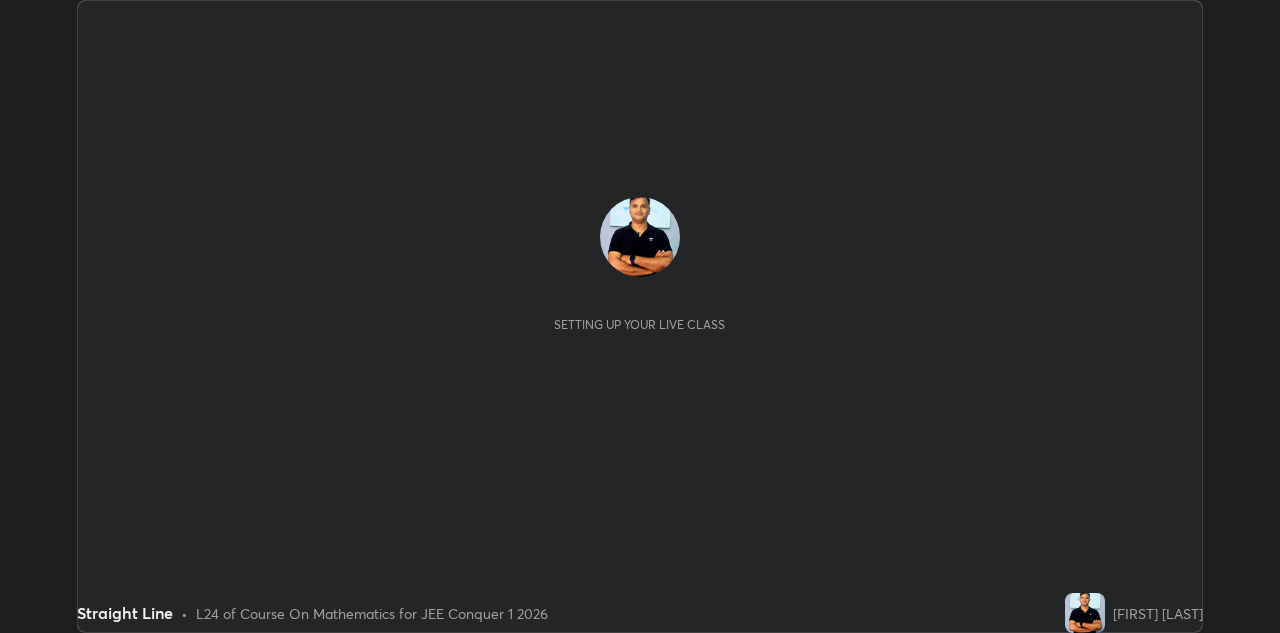 scroll, scrollTop: 0, scrollLeft: 0, axis: both 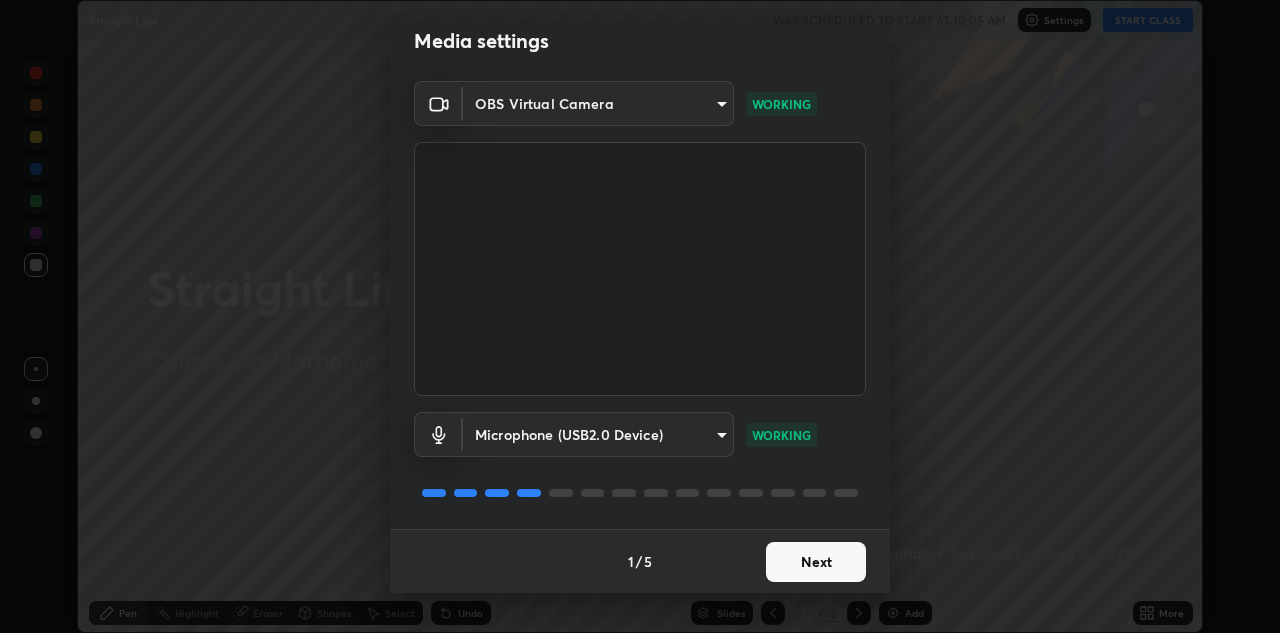 click on "Next" at bounding box center [816, 562] 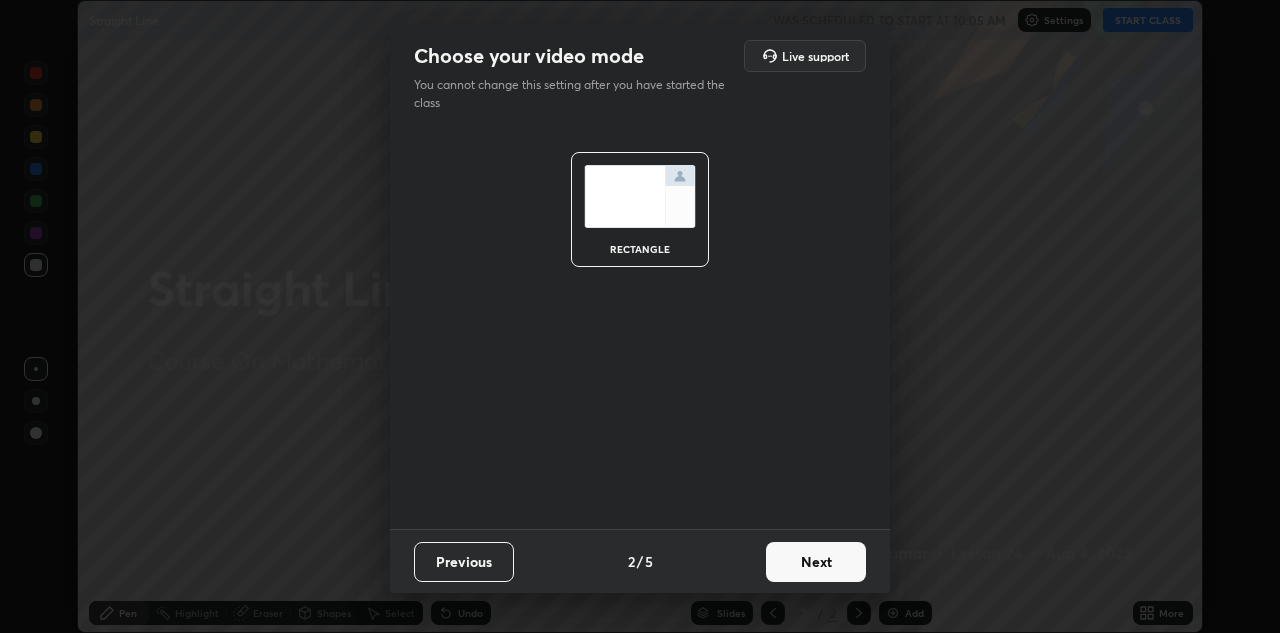 scroll, scrollTop: 0, scrollLeft: 0, axis: both 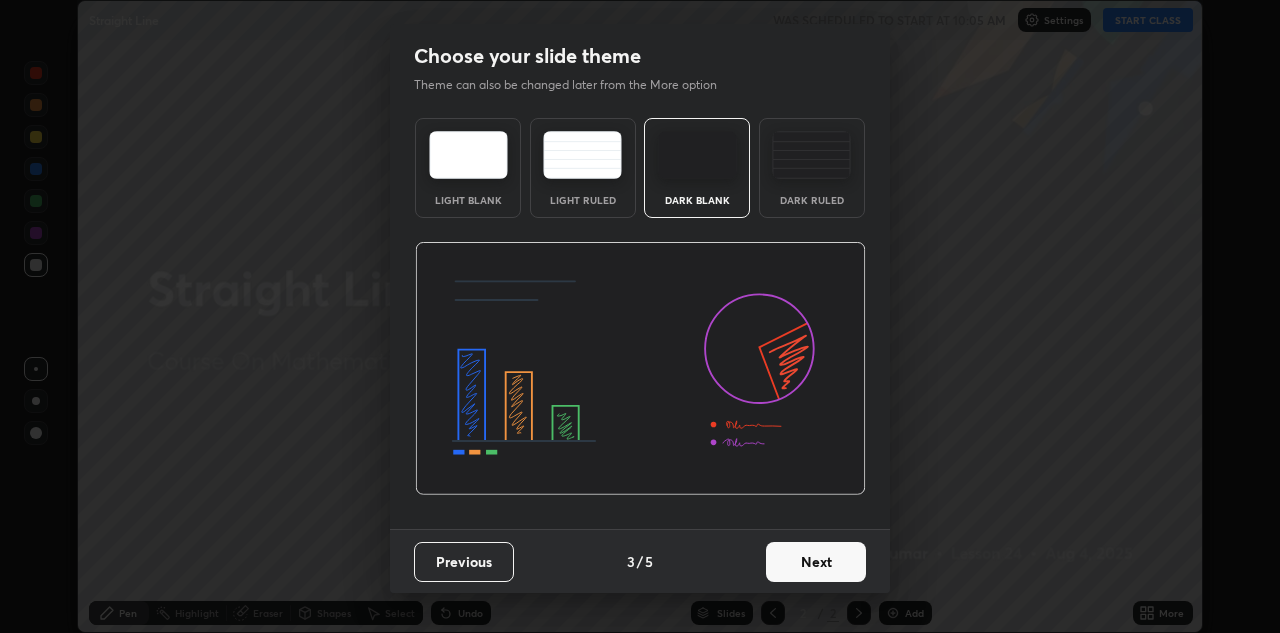 click on "Next" at bounding box center [816, 562] 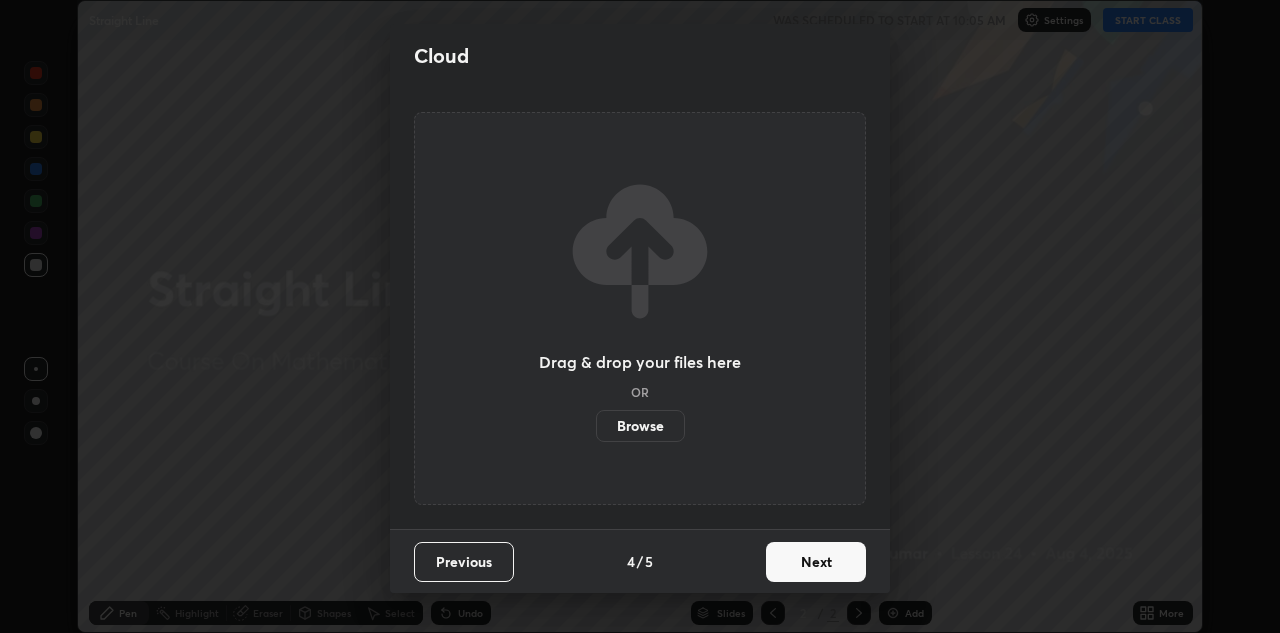 click on "Next" at bounding box center [816, 562] 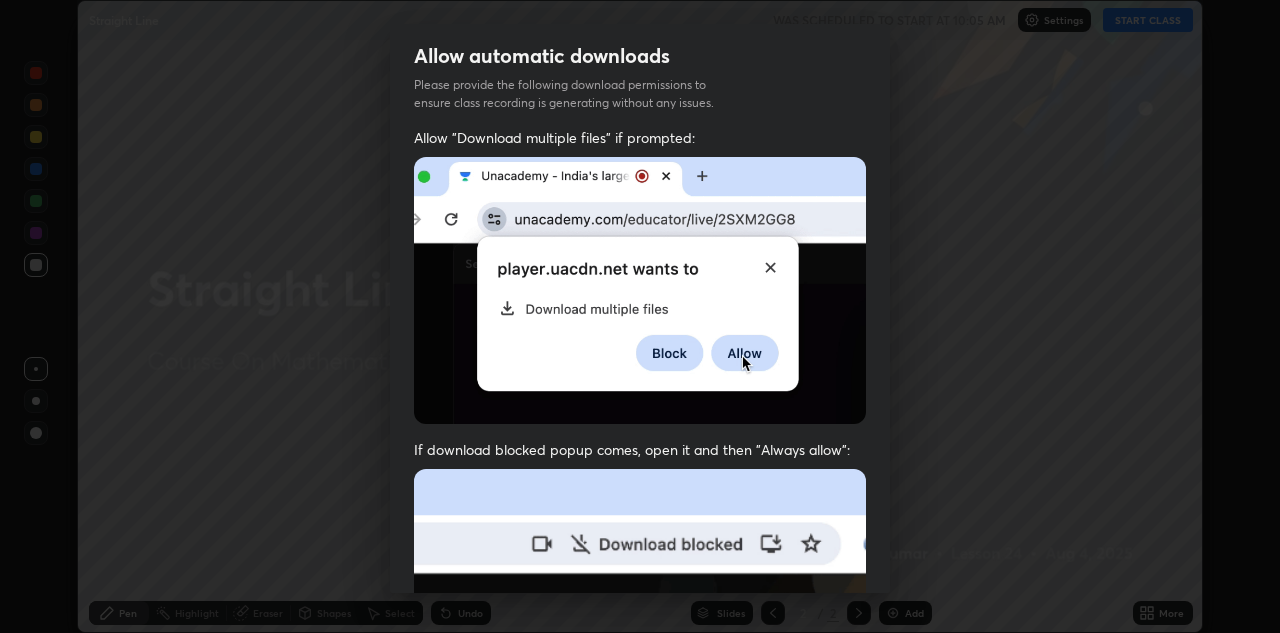 click at bounding box center (640, 687) 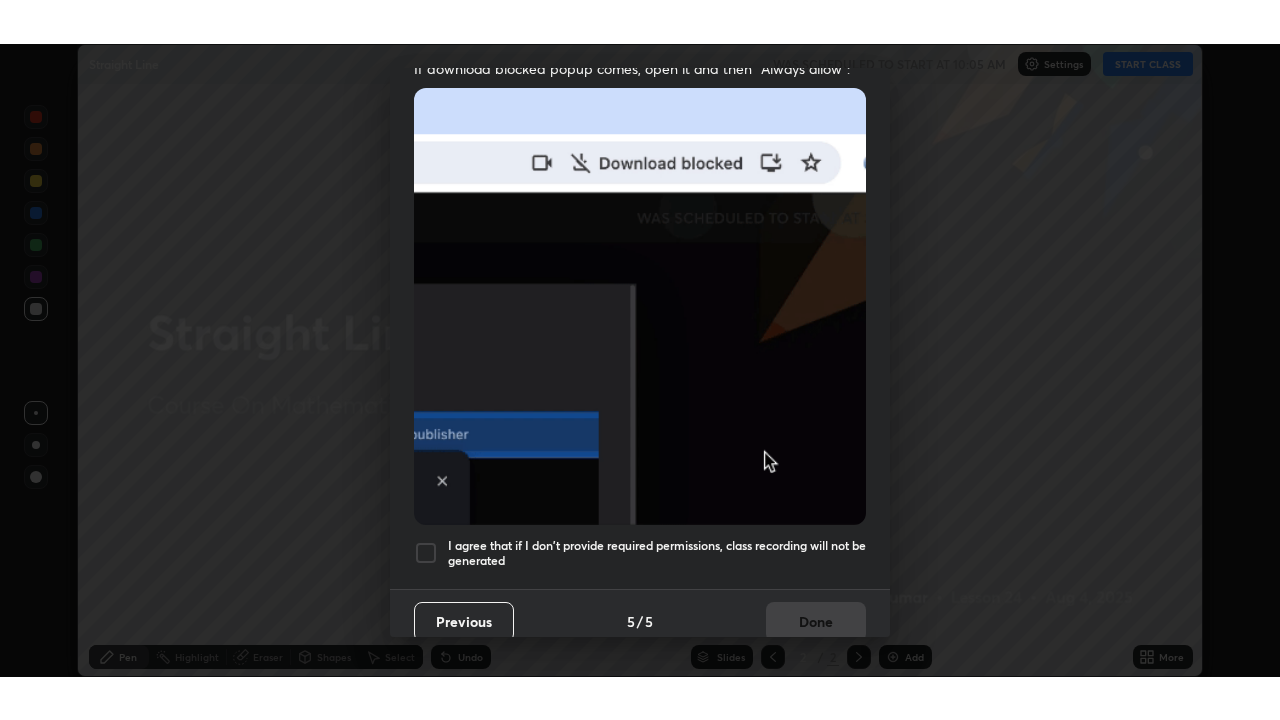 scroll, scrollTop: 431, scrollLeft: 0, axis: vertical 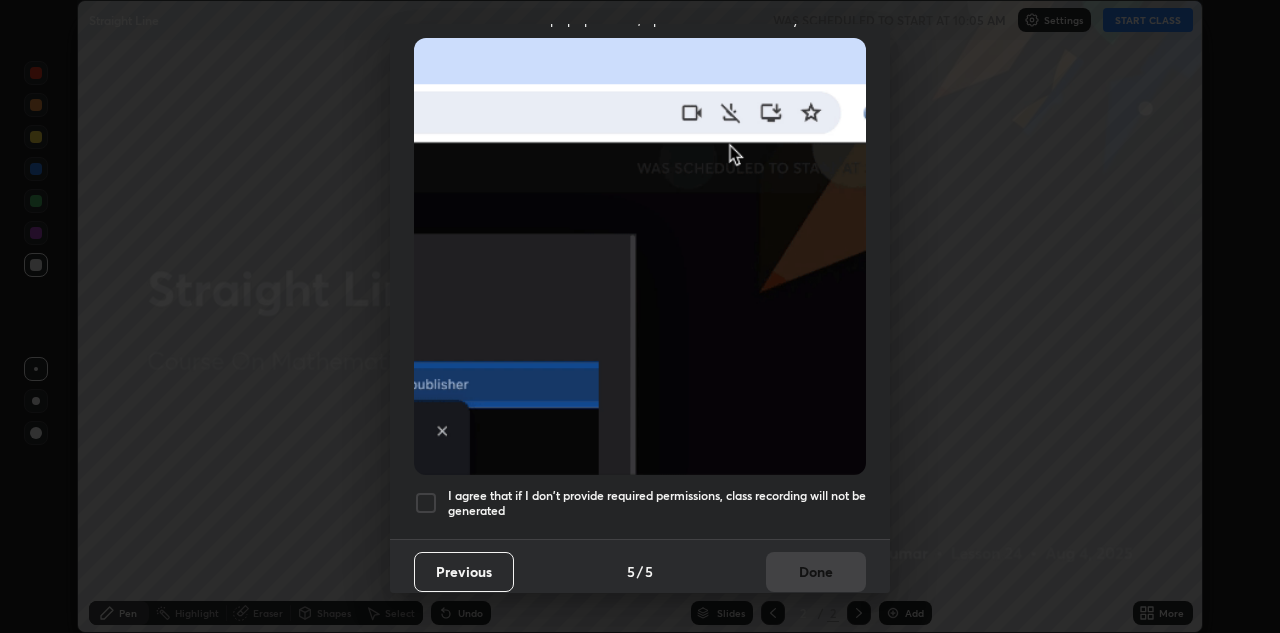 click at bounding box center [426, 503] 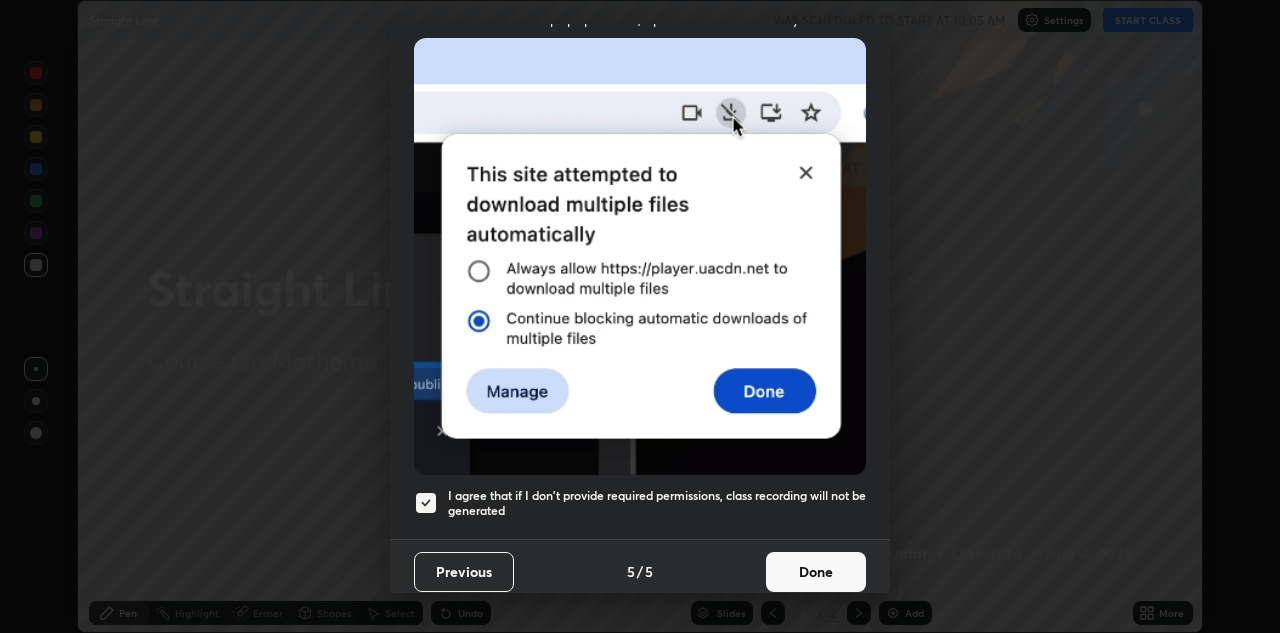 click on "Done" at bounding box center [816, 572] 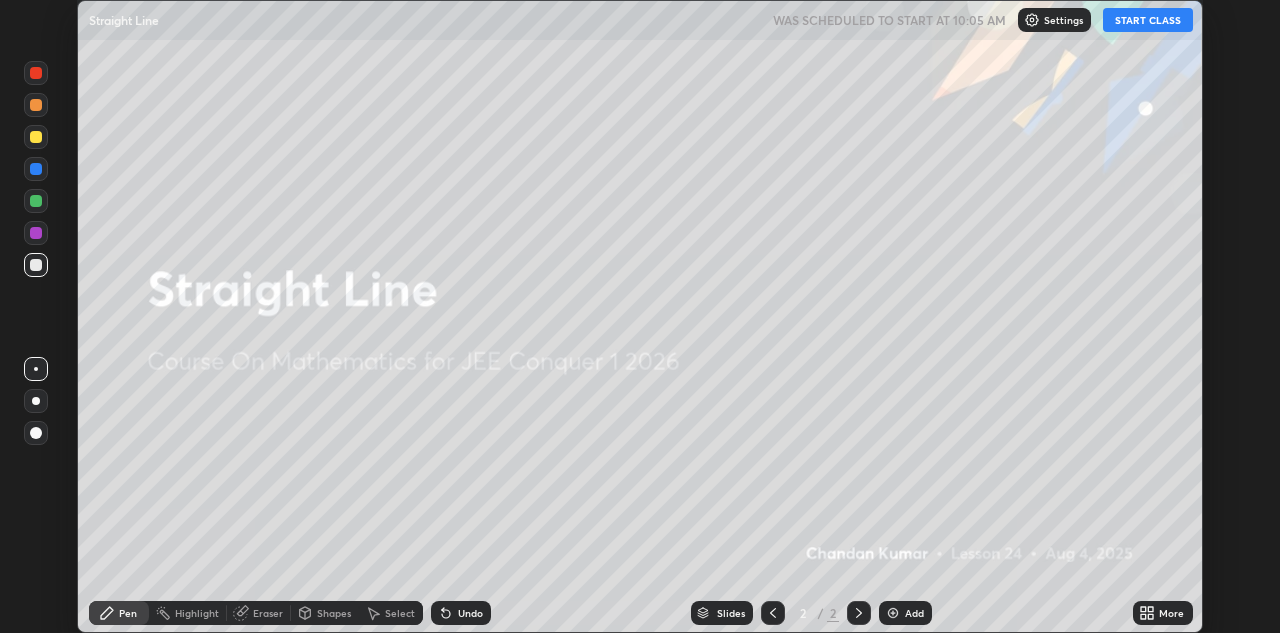 click on "START CLASS" at bounding box center (1148, 20) 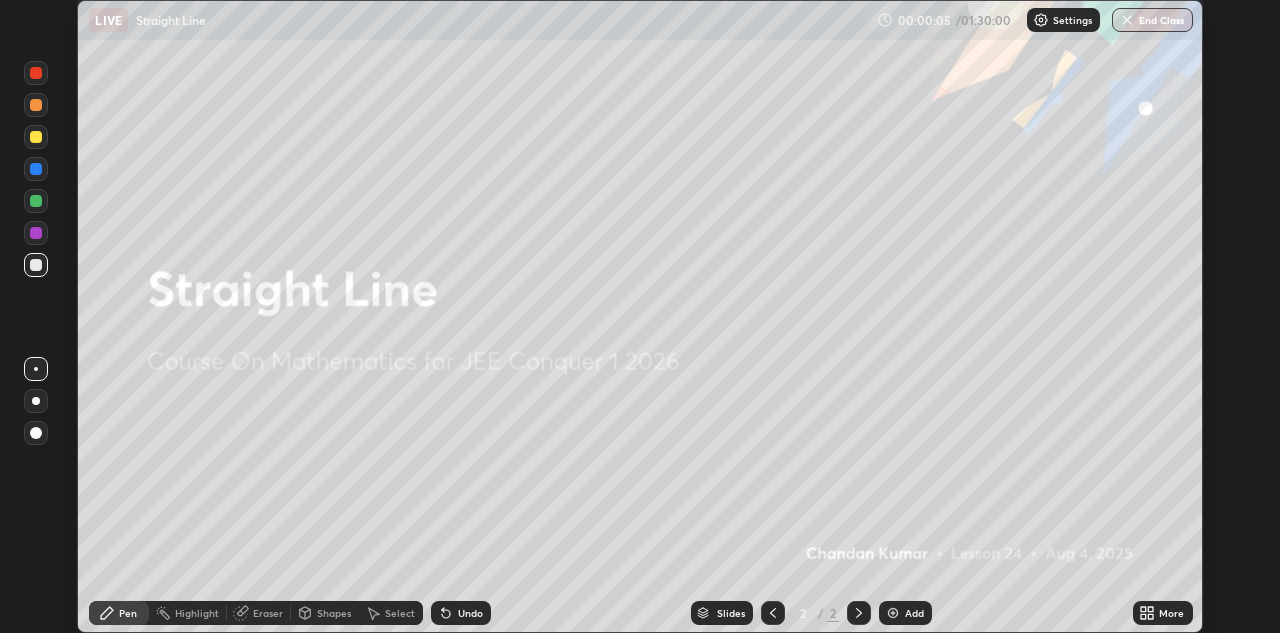 click at bounding box center [893, 613] 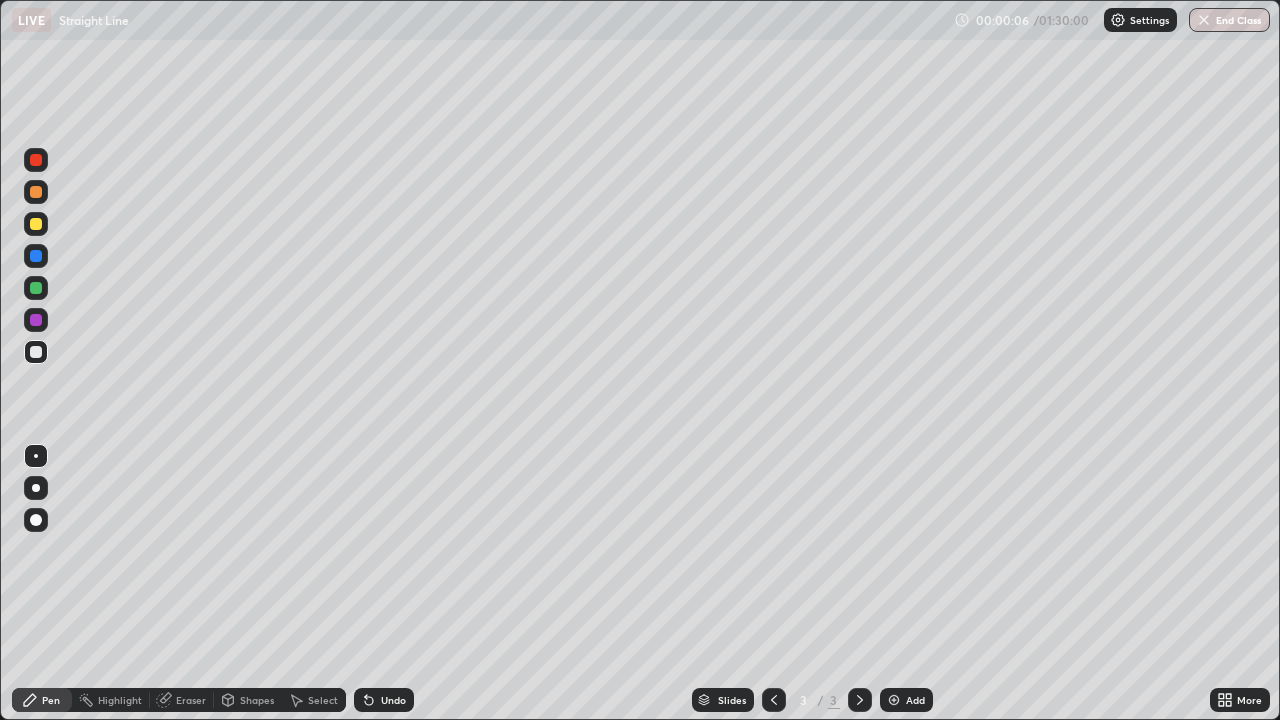 scroll, scrollTop: 99280, scrollLeft: 98720, axis: both 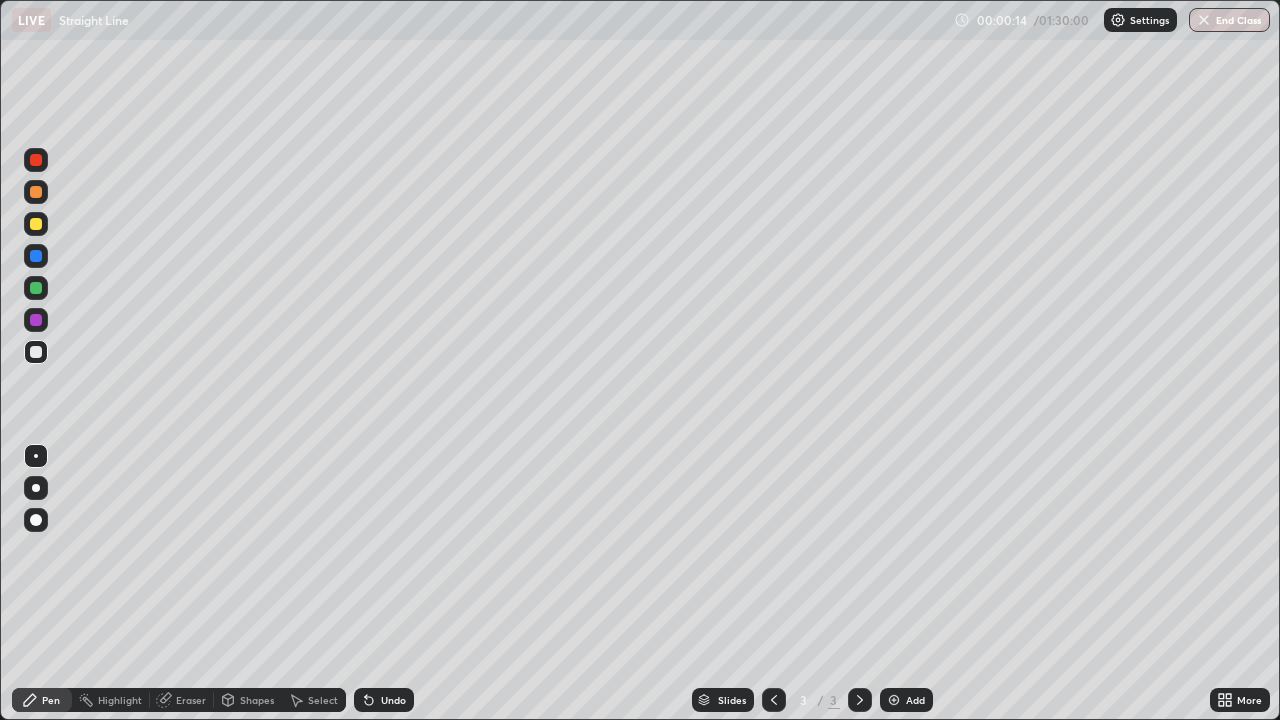 click at bounding box center (36, 288) 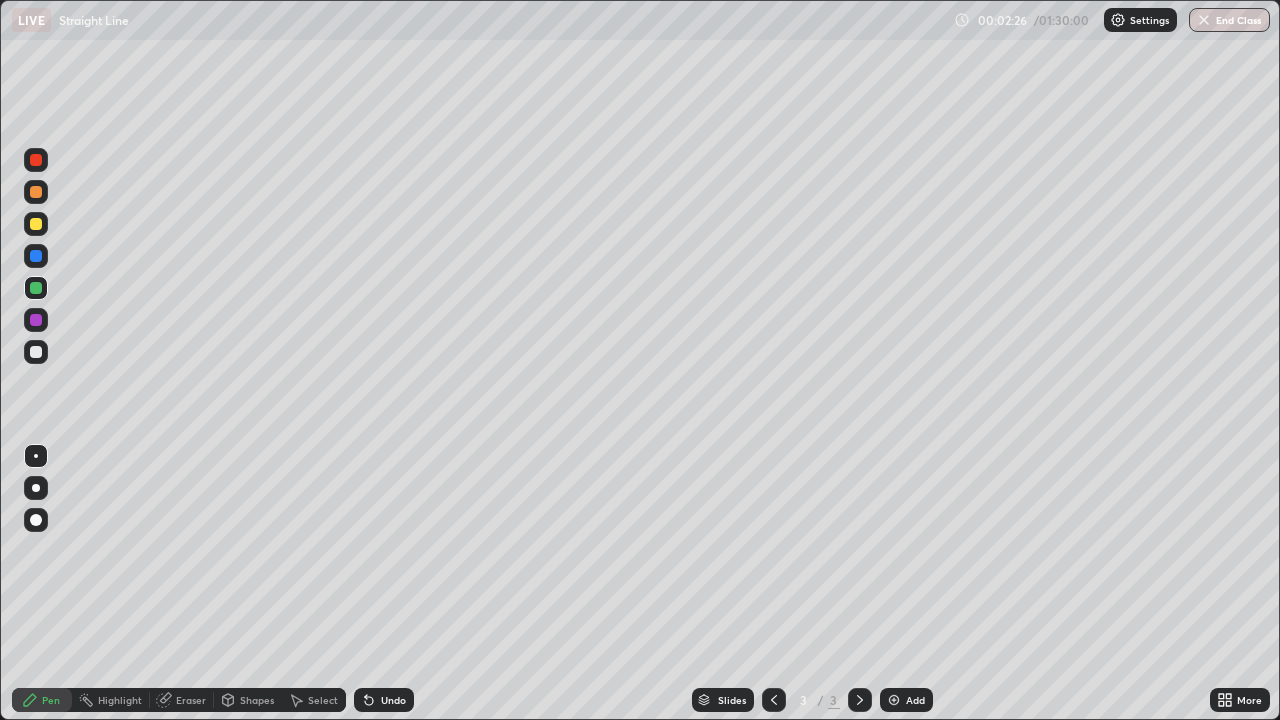click on "Select" at bounding box center (323, 700) 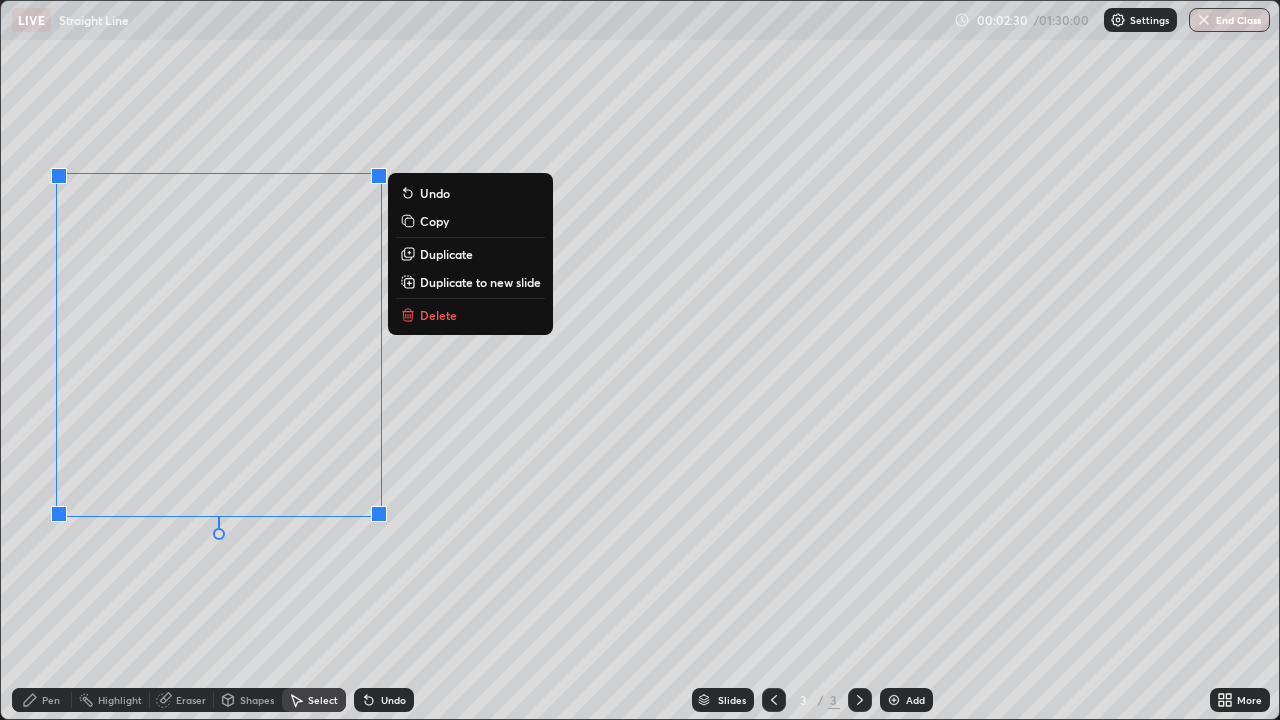 click on "Delete" at bounding box center (470, 315) 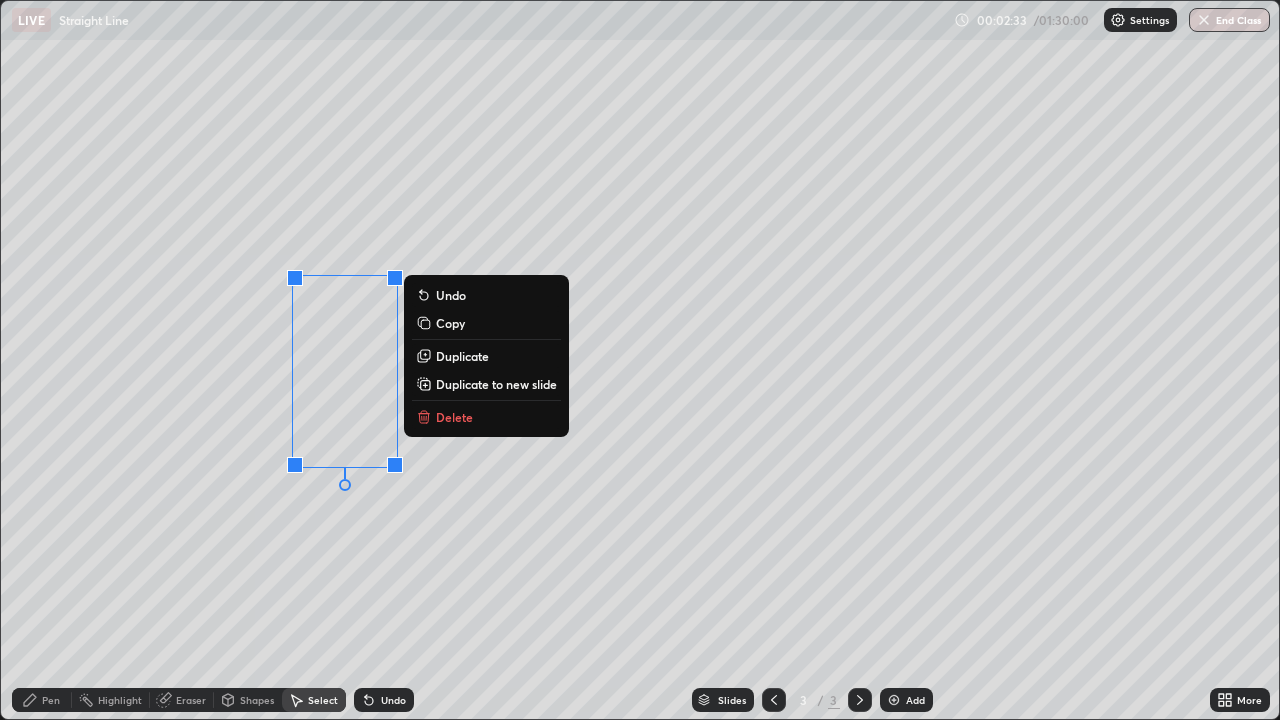 click on "Delete" at bounding box center (454, 417) 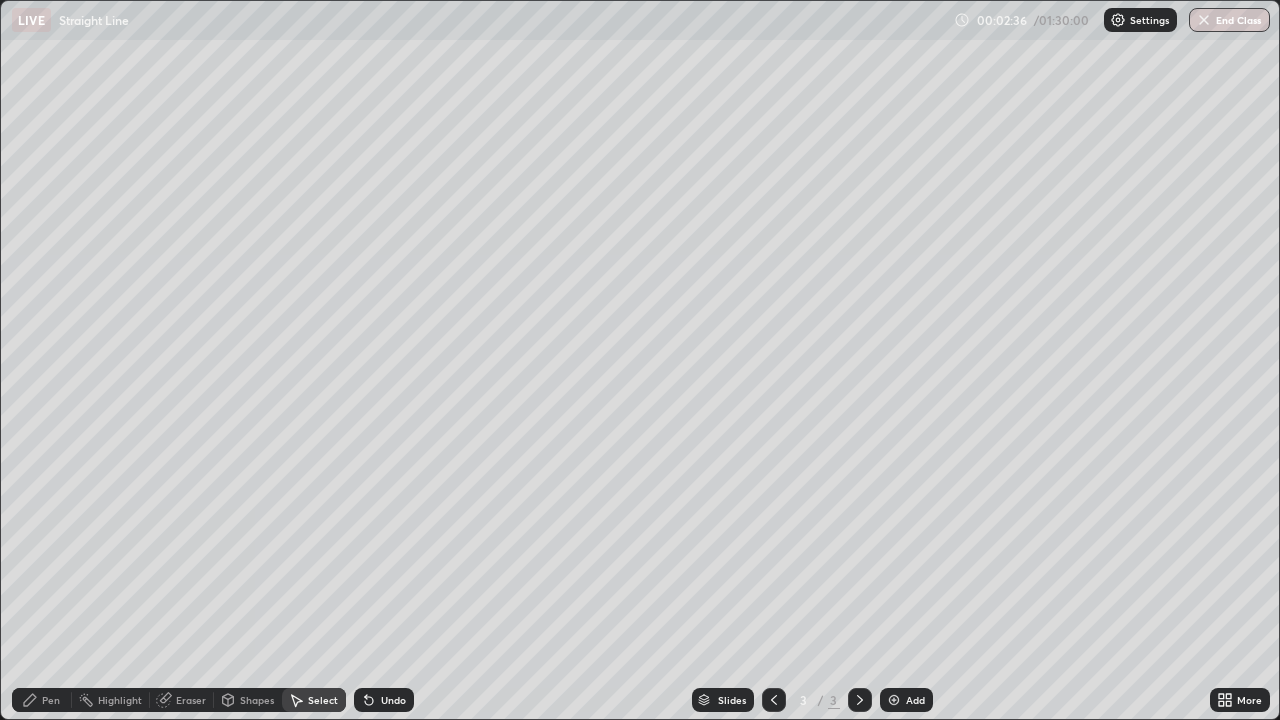 click on "Pen" at bounding box center [42, 700] 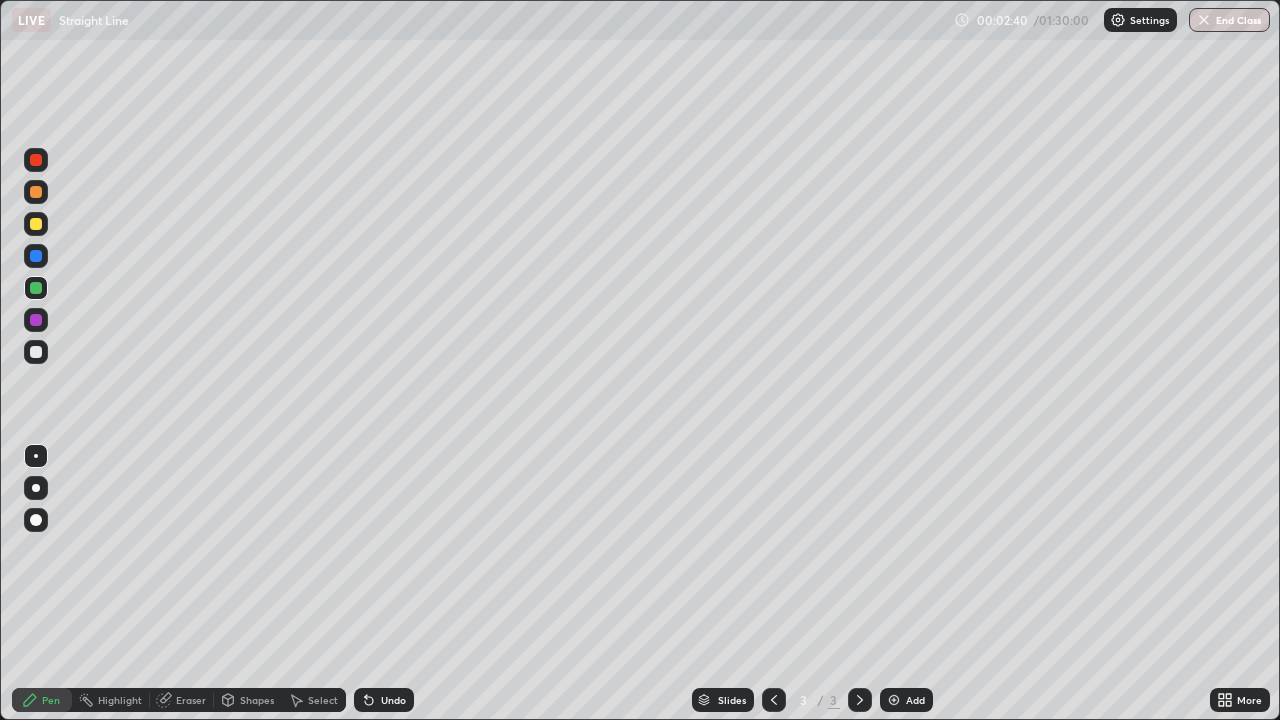 click on "Eraser" at bounding box center [191, 700] 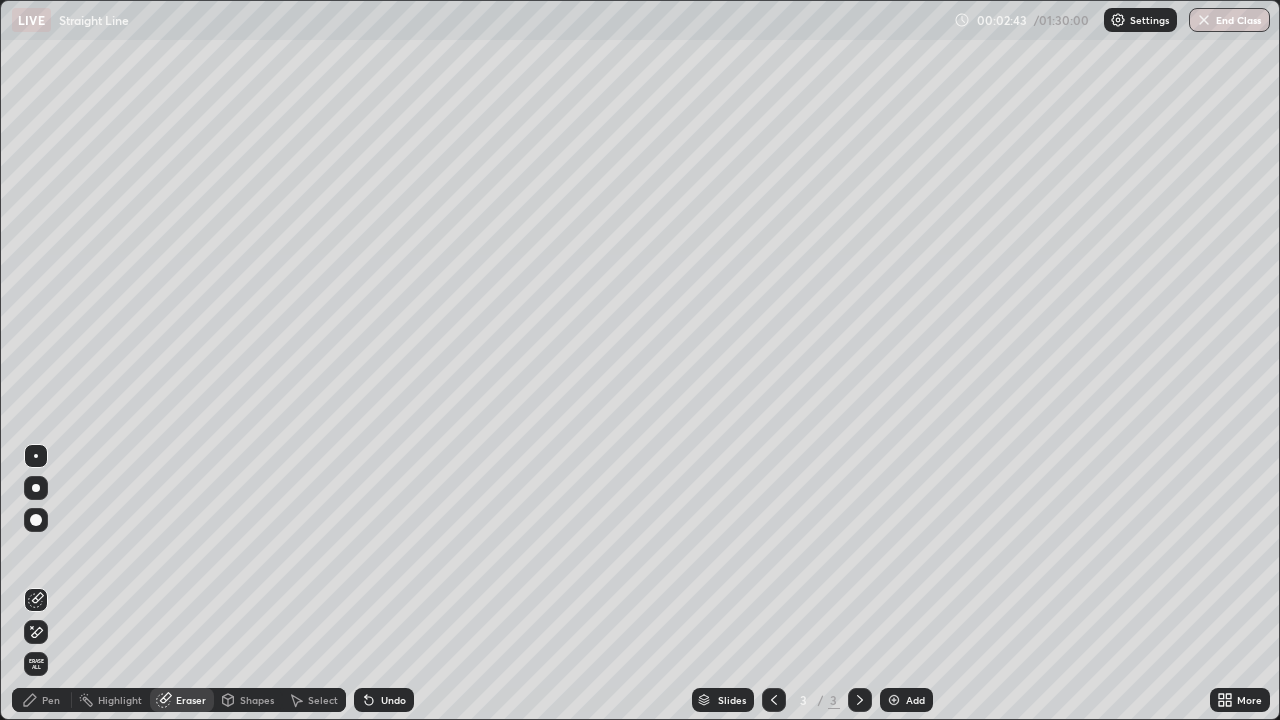 click on "Pen" at bounding box center [51, 700] 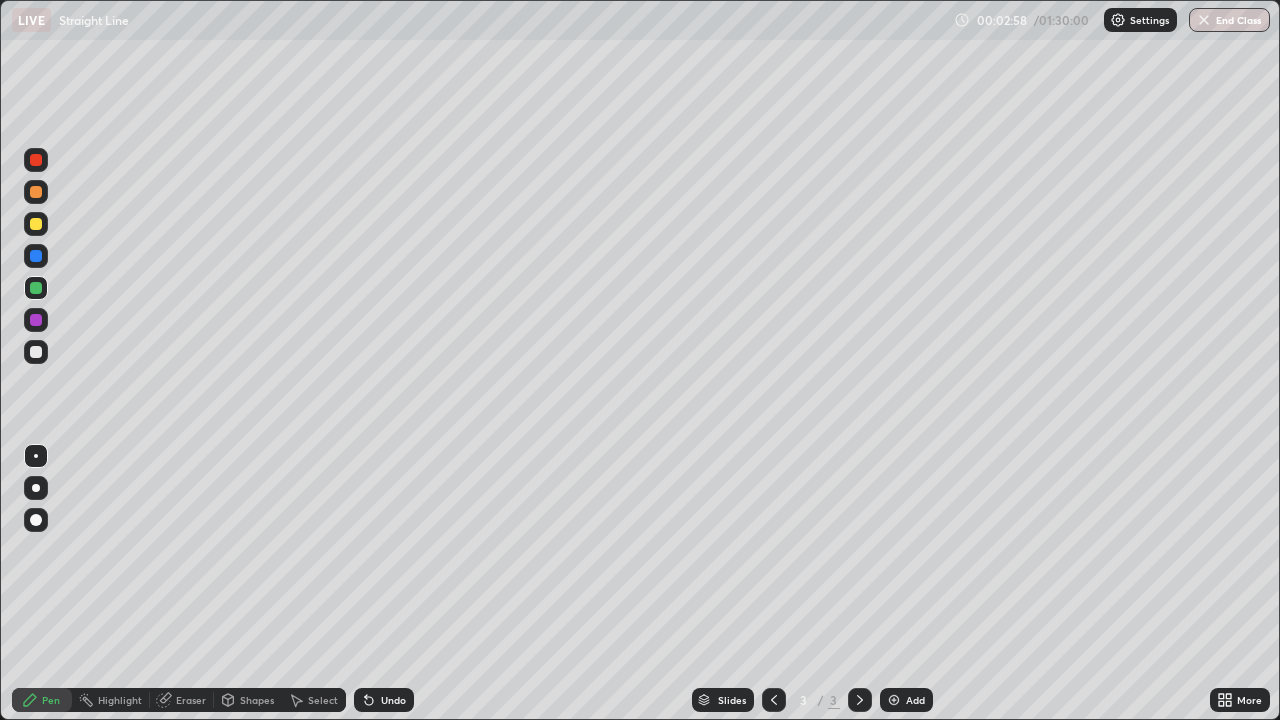 click at bounding box center (36, 224) 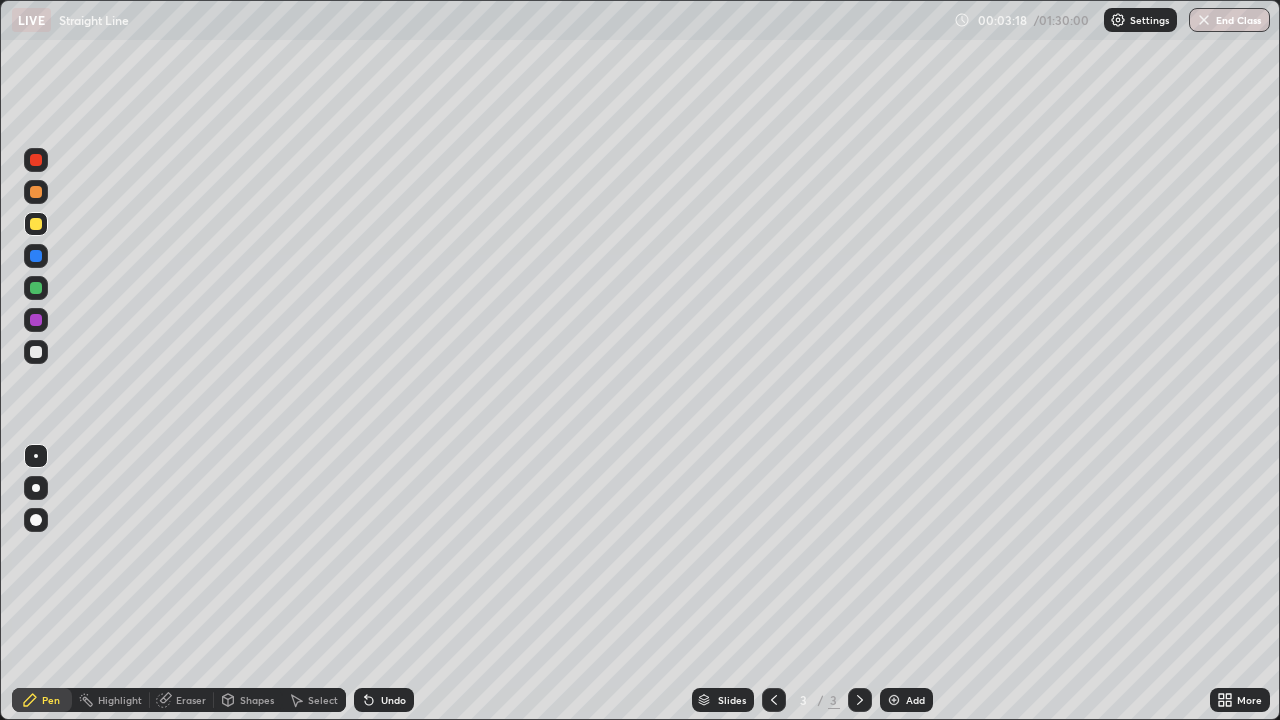 click at bounding box center (36, 288) 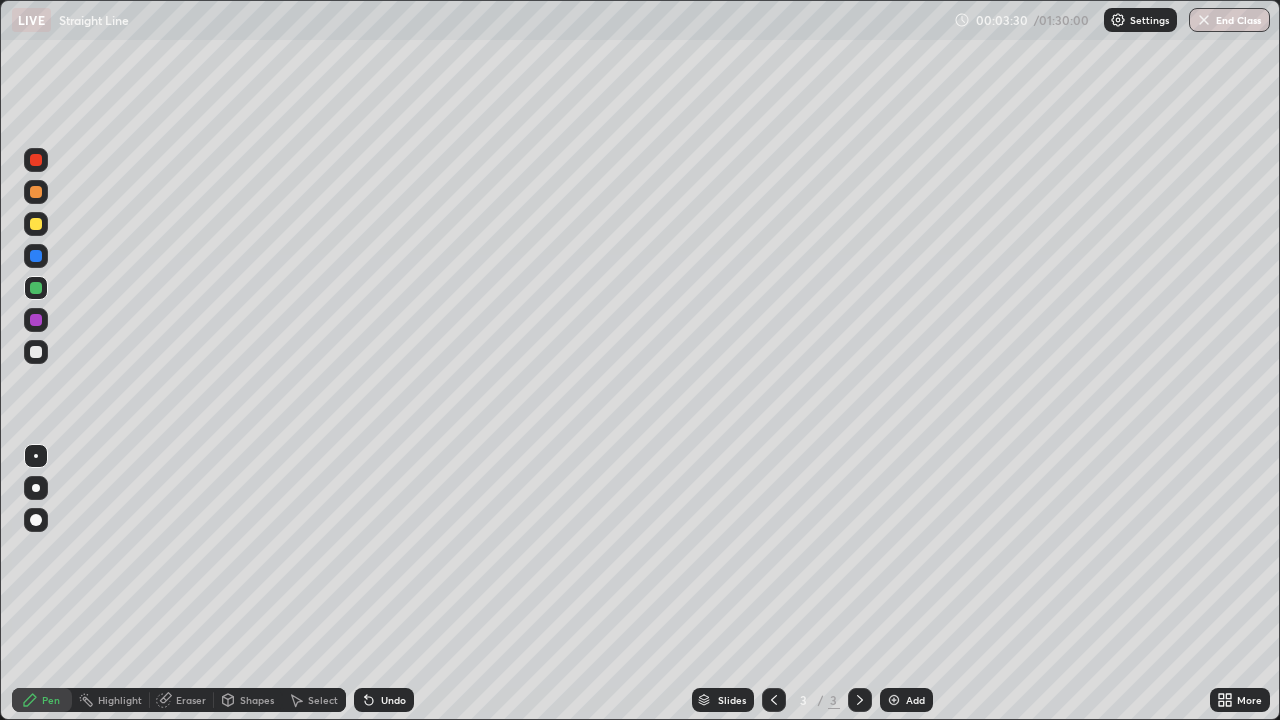 click at bounding box center (36, 224) 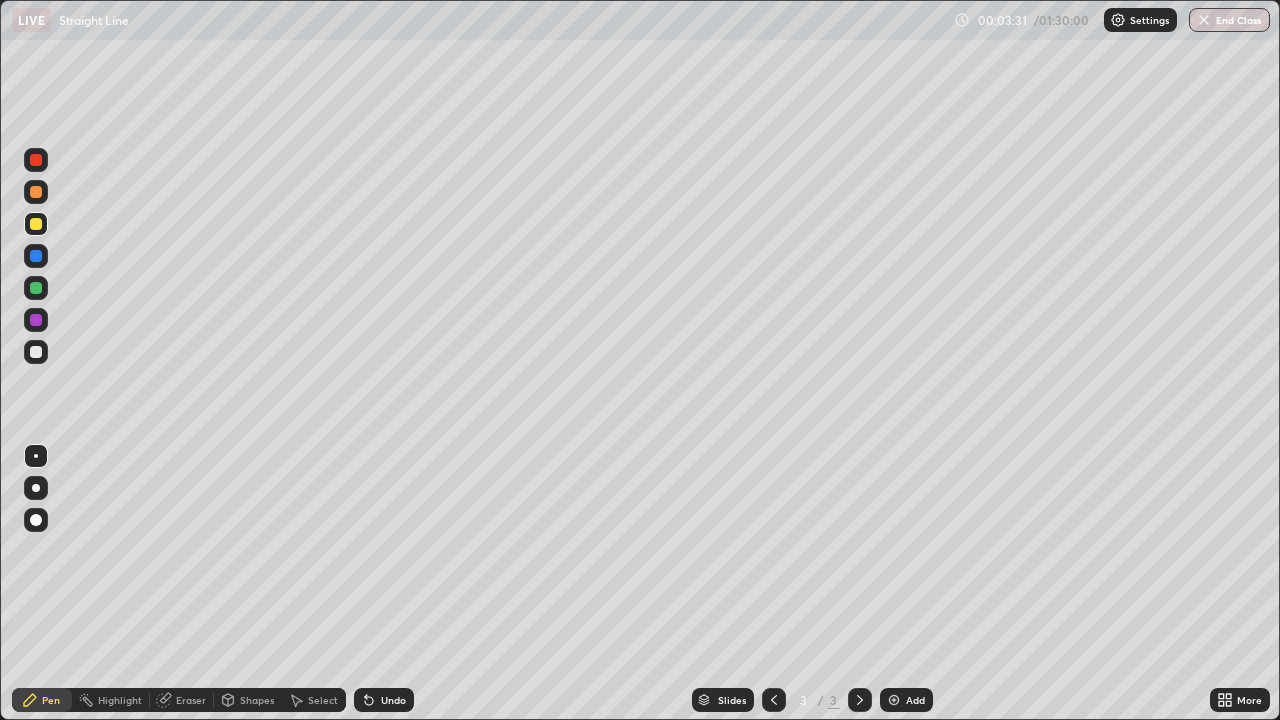 click at bounding box center (36, 192) 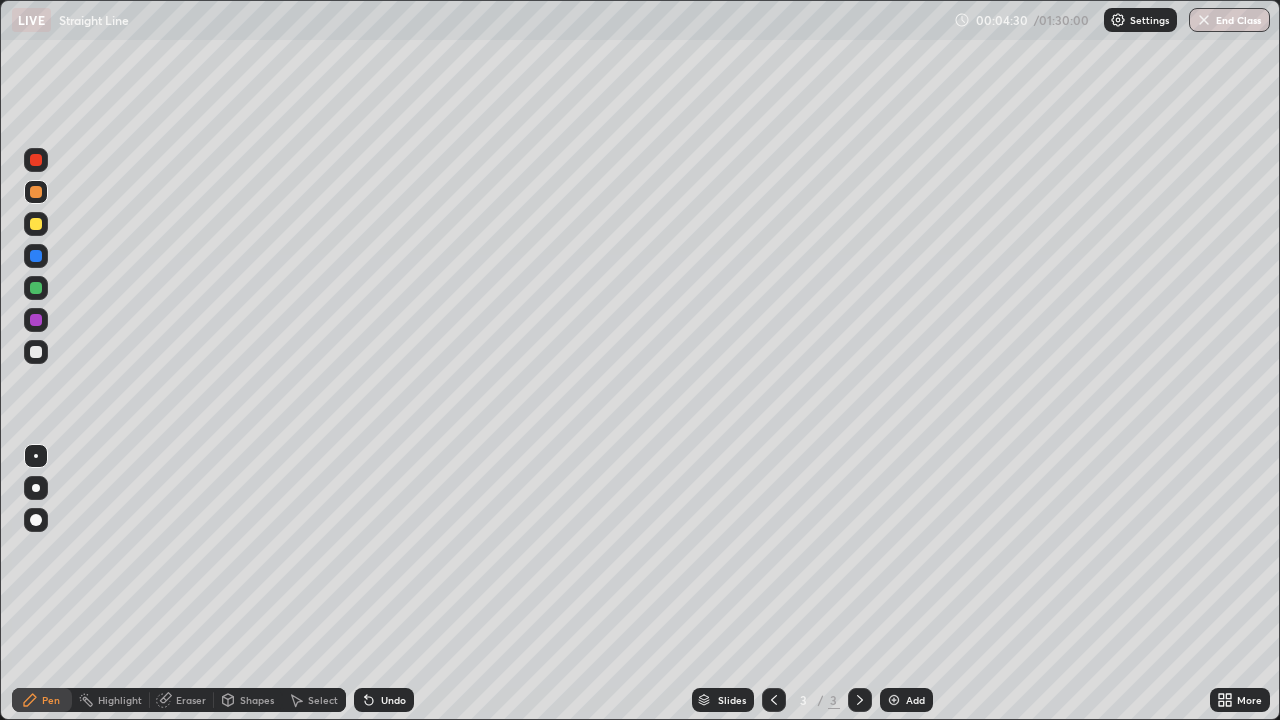 click at bounding box center [36, 352] 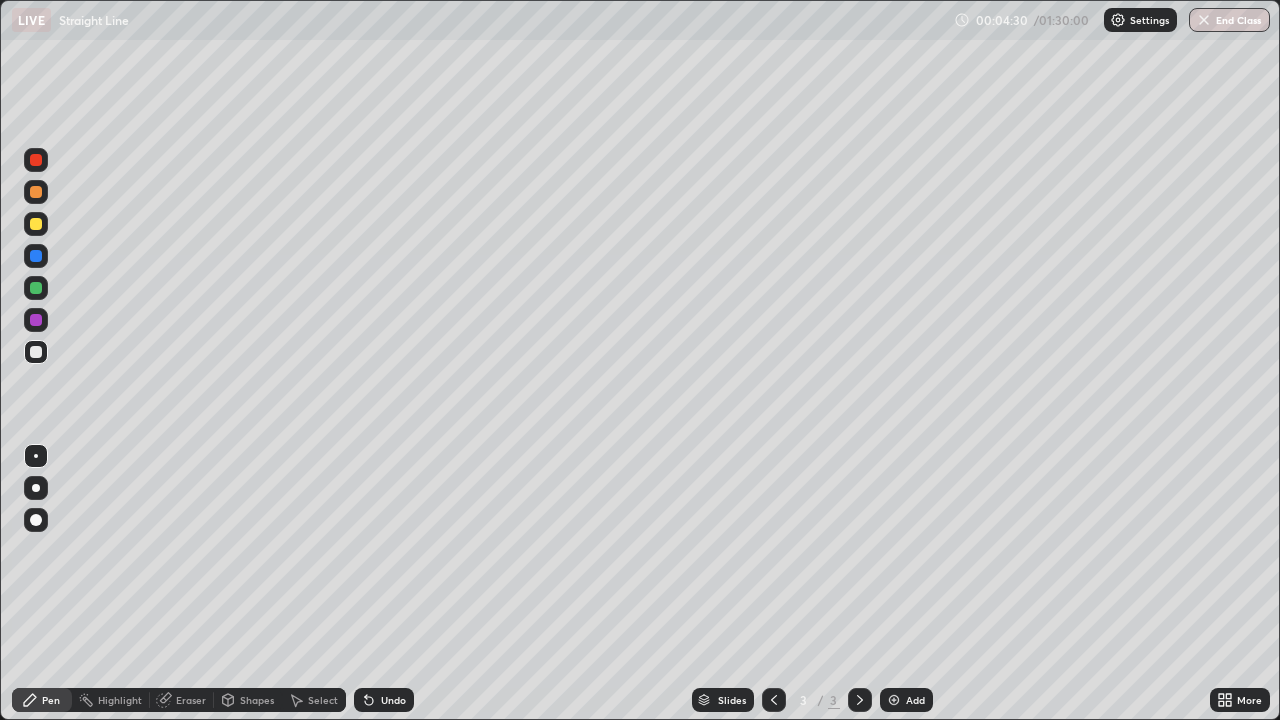 click at bounding box center (36, 320) 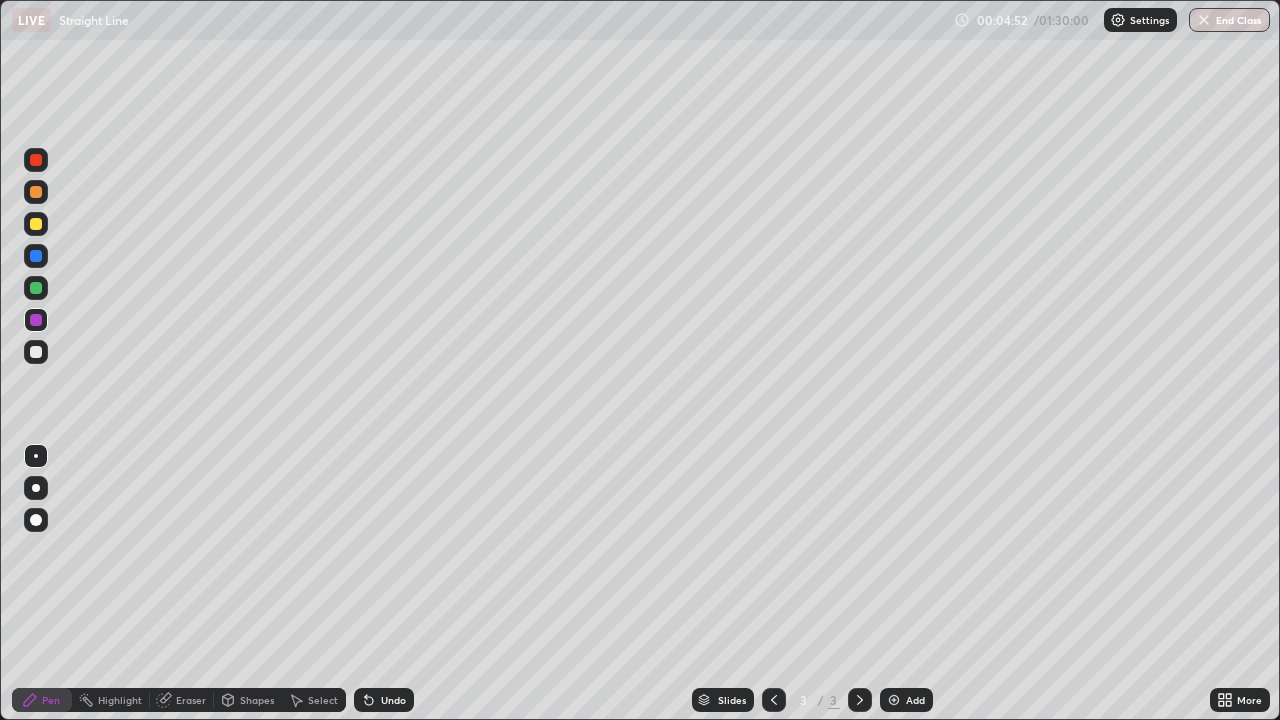 click on "Undo" at bounding box center [384, 700] 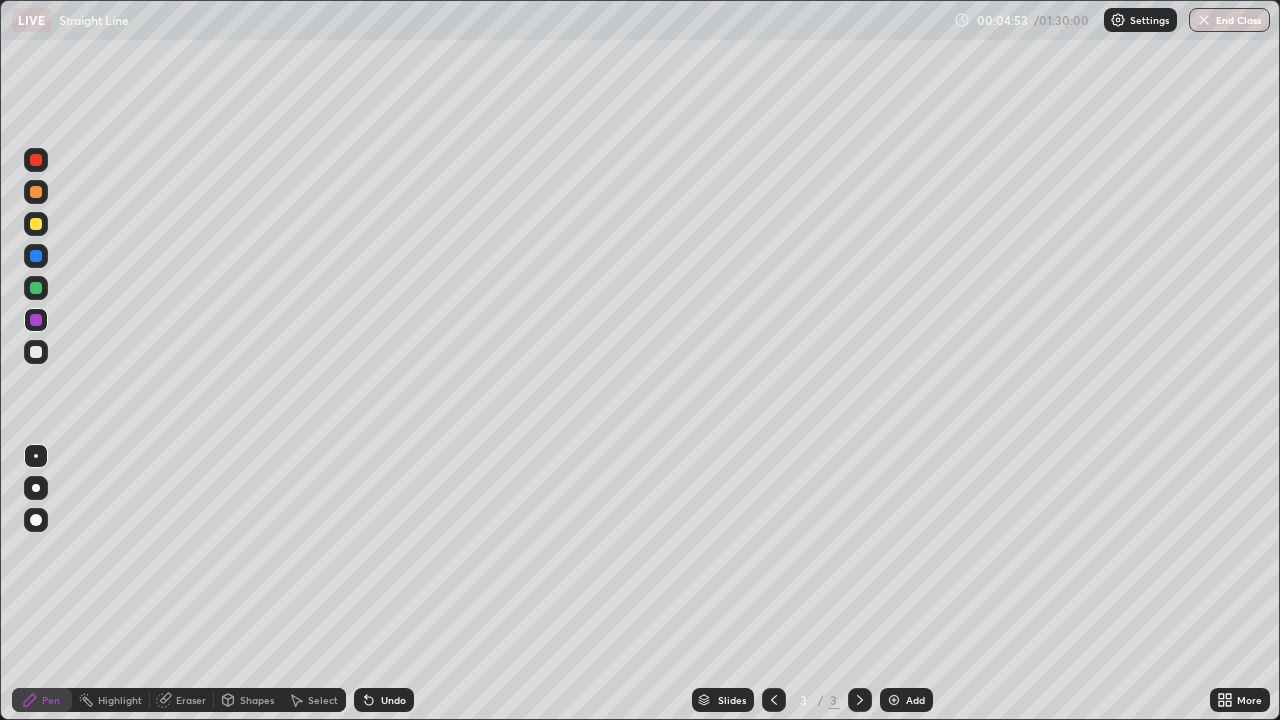 click on "Undo" at bounding box center (393, 700) 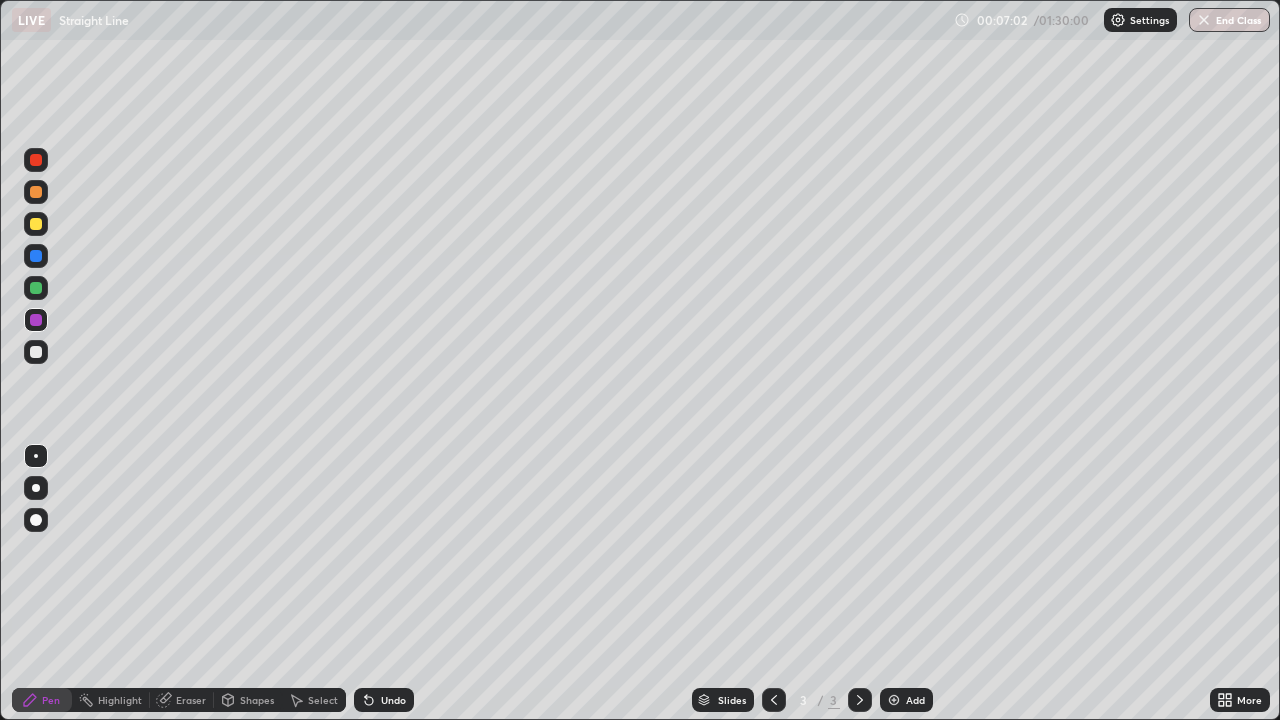 click on "Add" at bounding box center [906, 700] 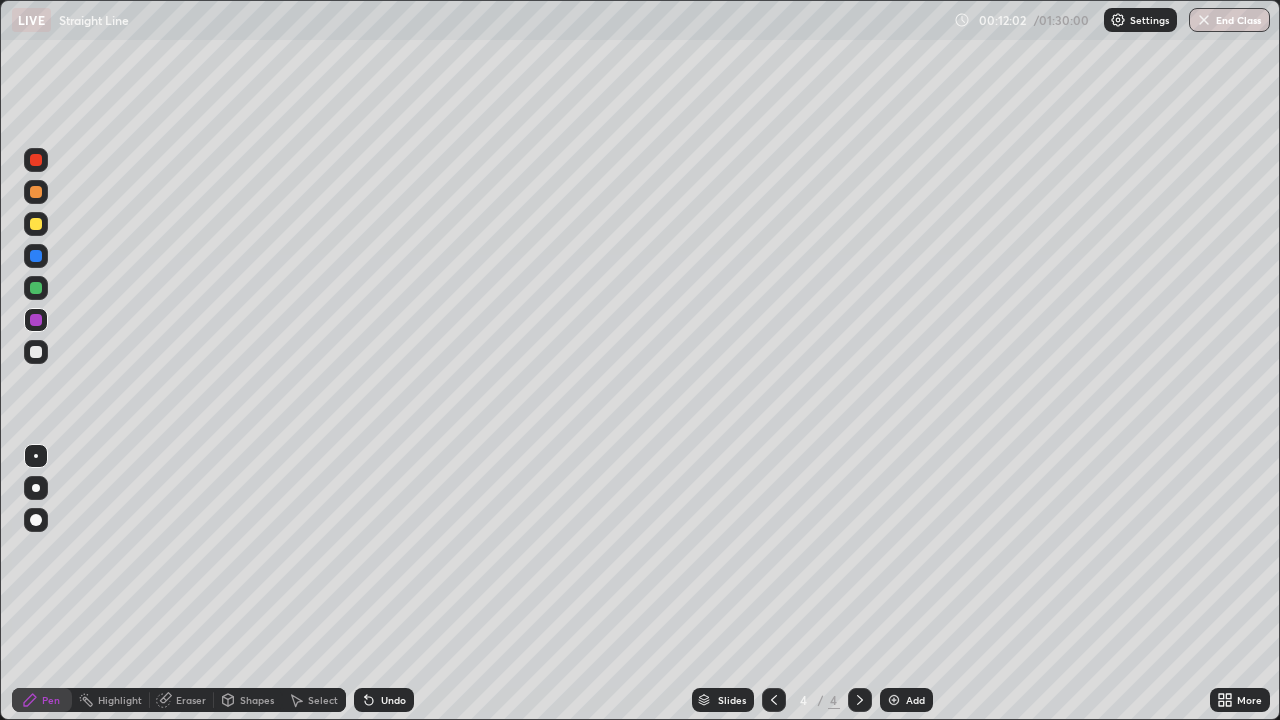 click at bounding box center (36, 352) 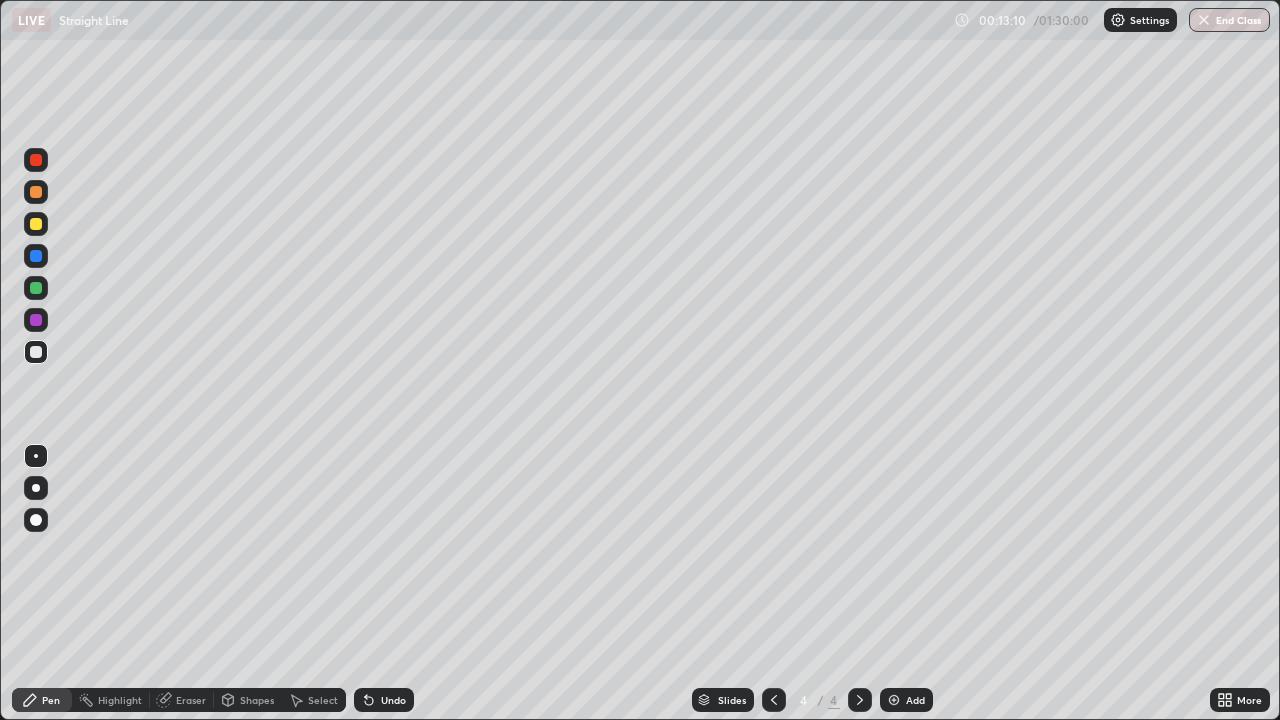 click on "Slides 4 / 4 Add" at bounding box center [812, 700] 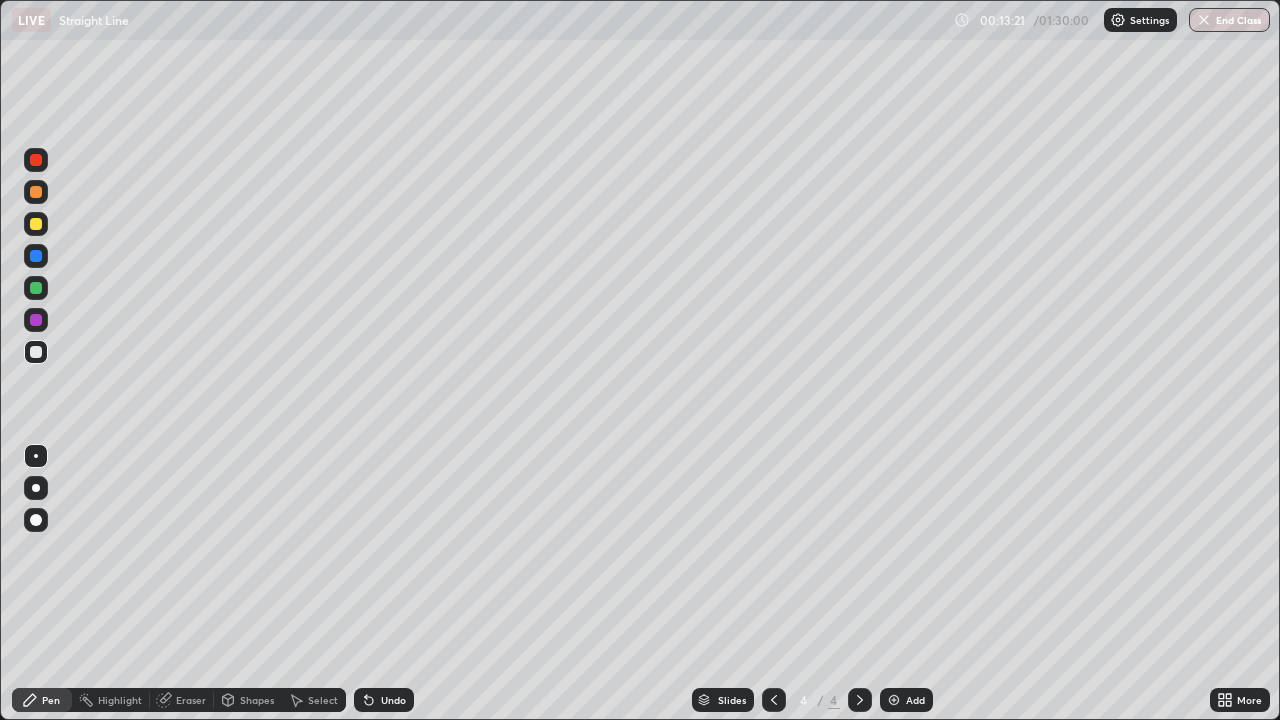 click on "Undo" at bounding box center [393, 700] 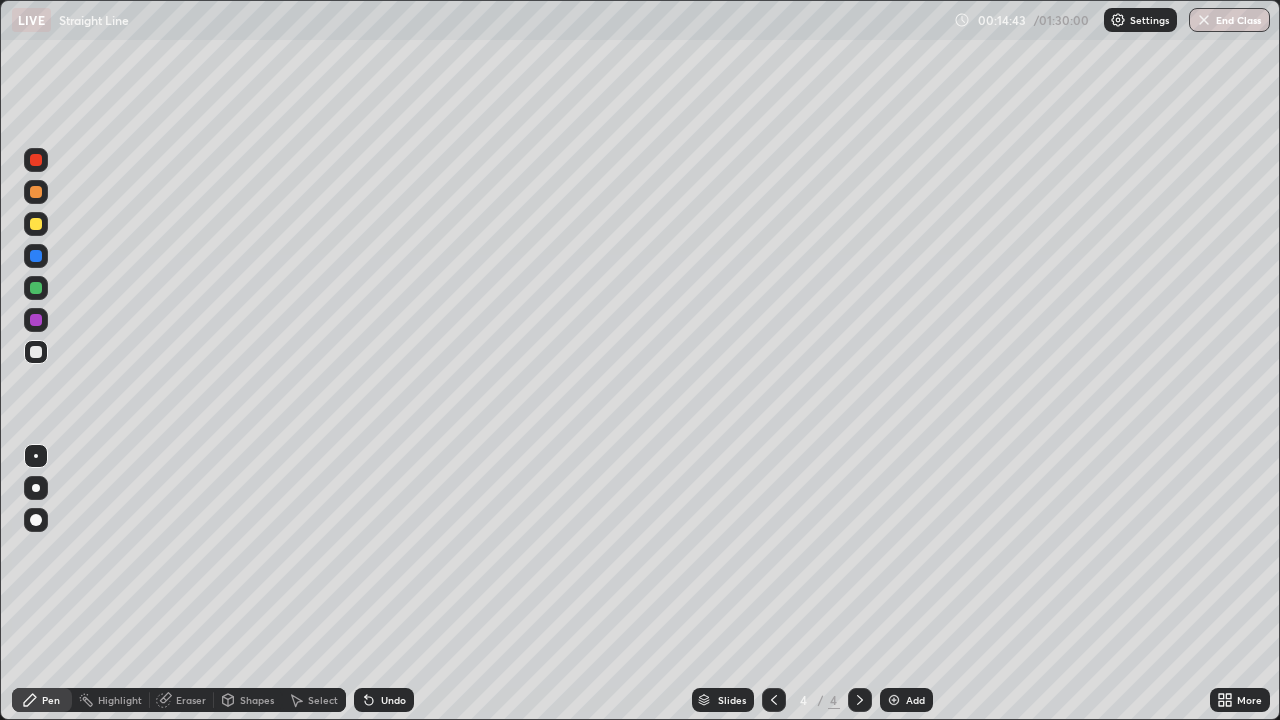 click at bounding box center (36, 192) 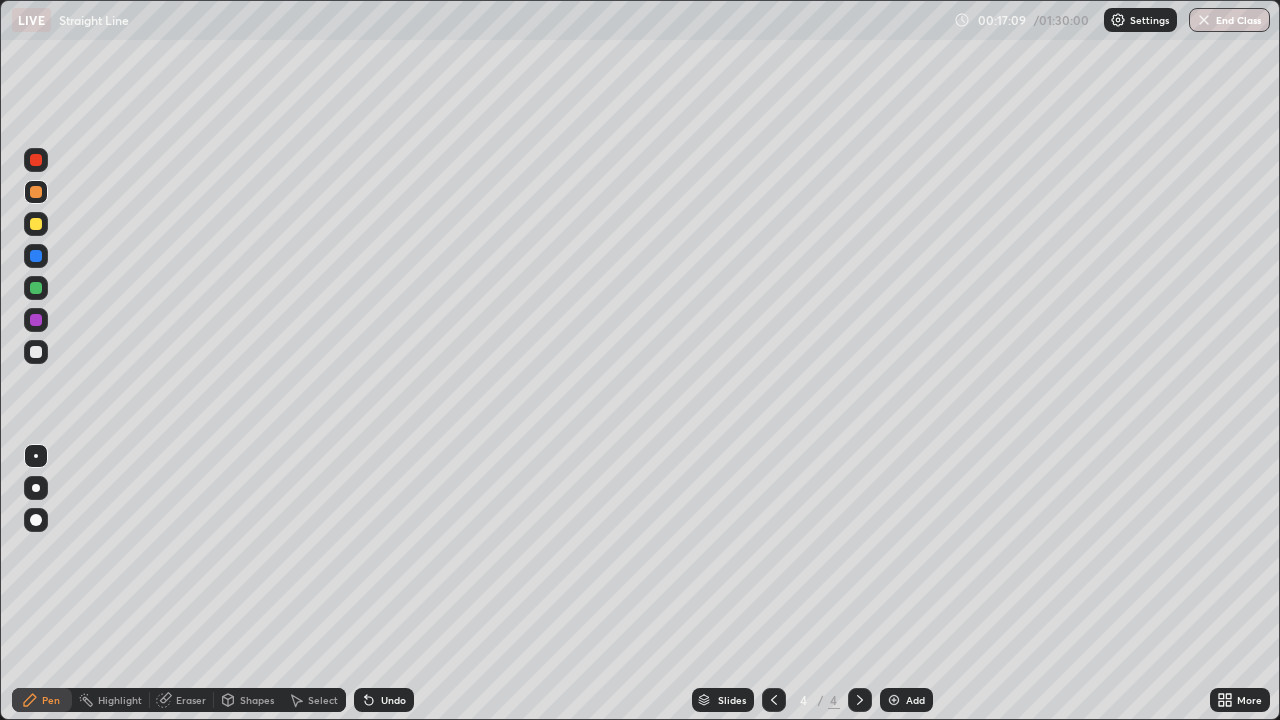 click on "Select" at bounding box center (323, 700) 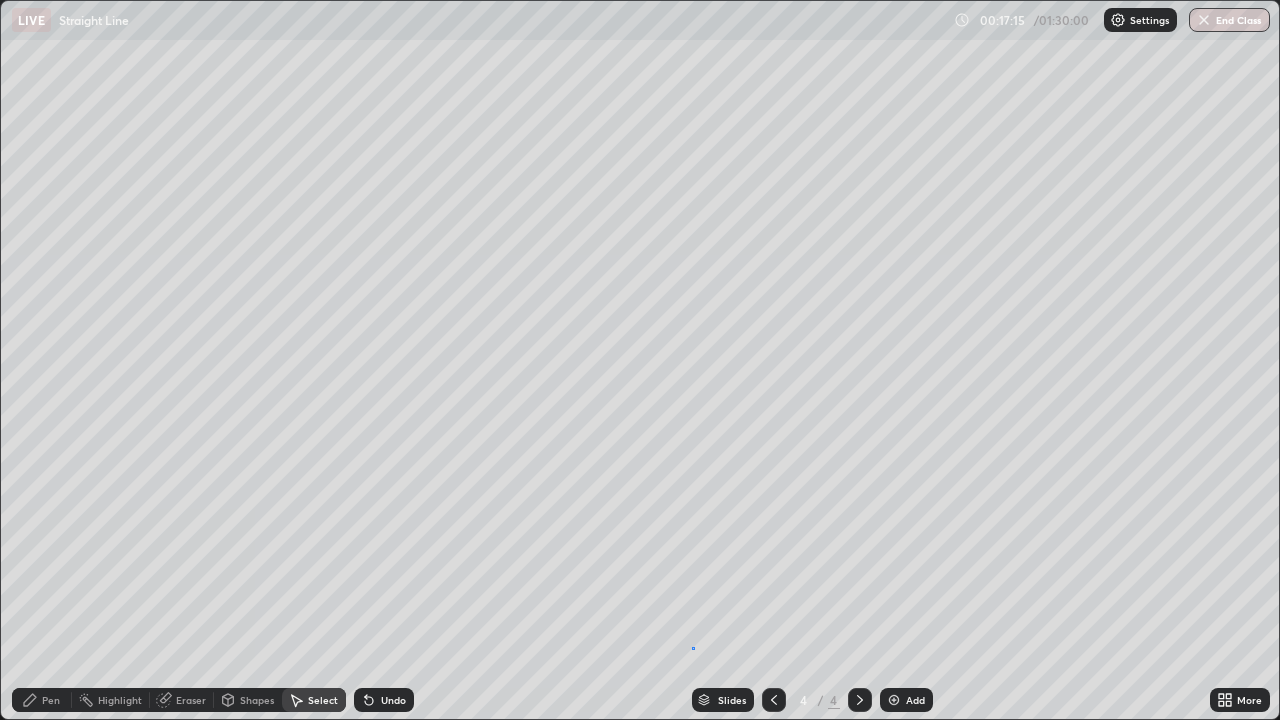 click on "0 ° Undo Copy Duplicate Duplicate to new slide Delete" at bounding box center (640, 360) 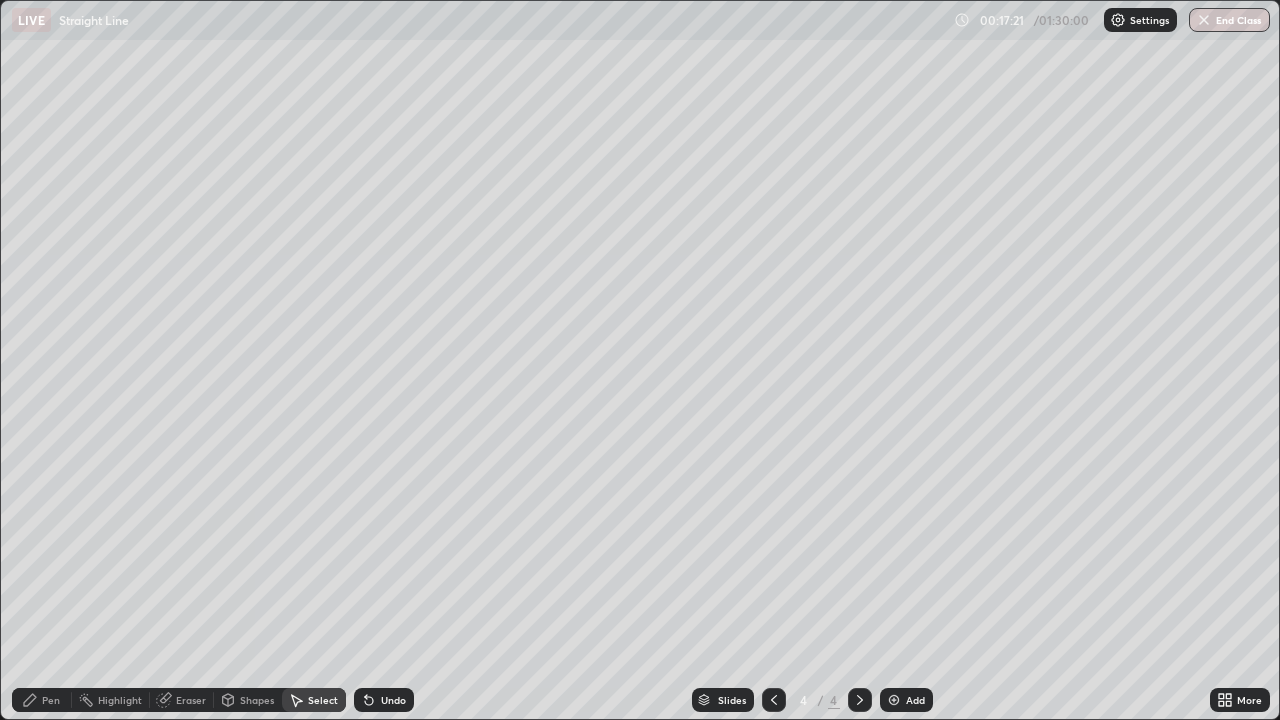 click on "Eraser" at bounding box center (191, 700) 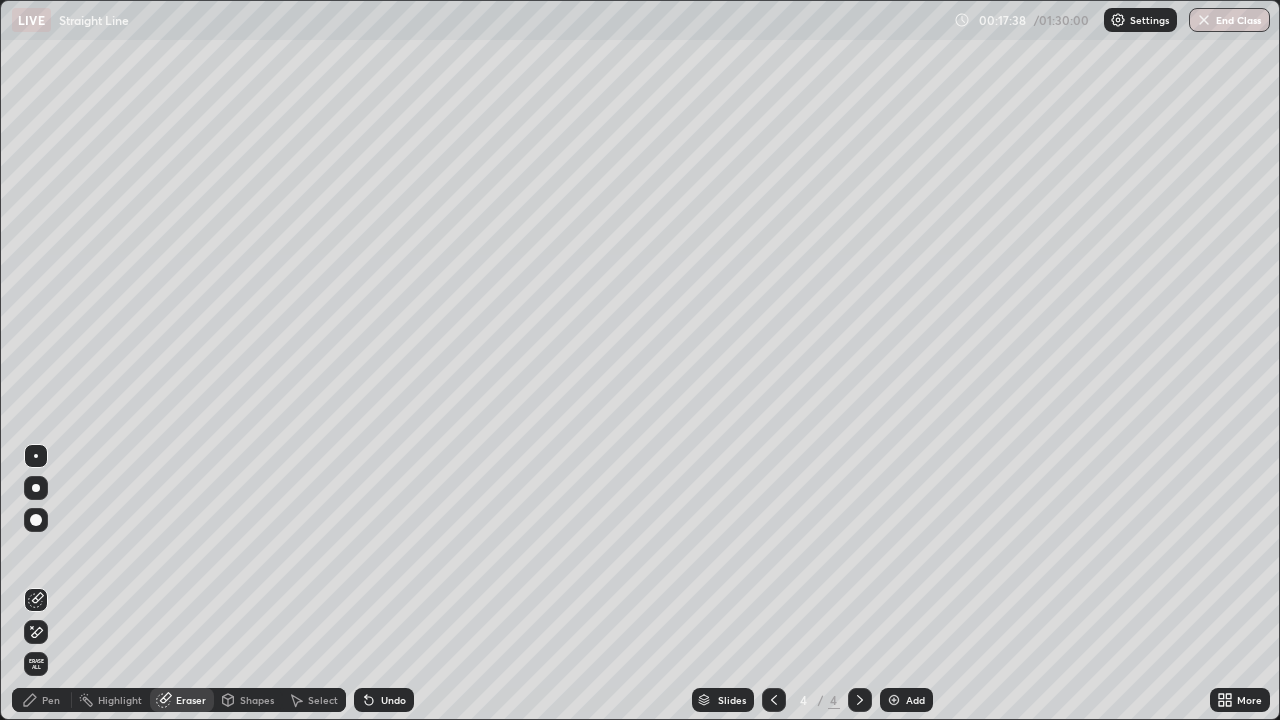click on "Pen" at bounding box center [51, 700] 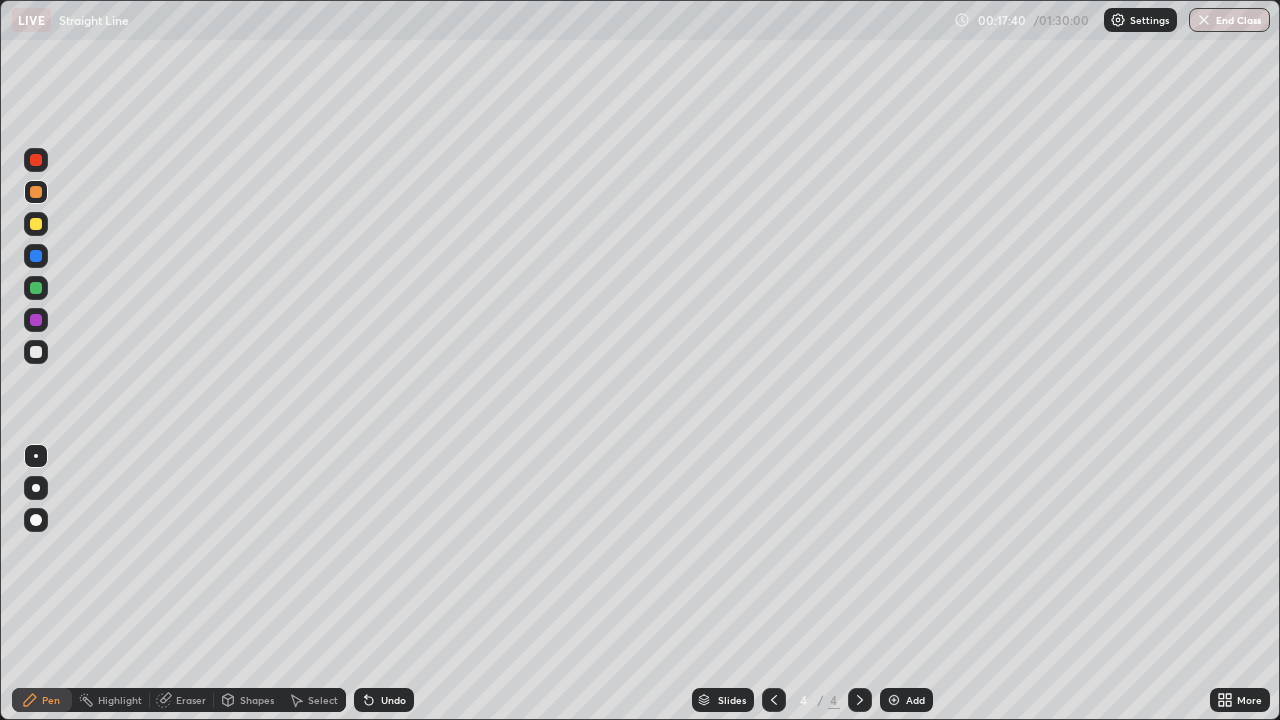 click at bounding box center [36, 352] 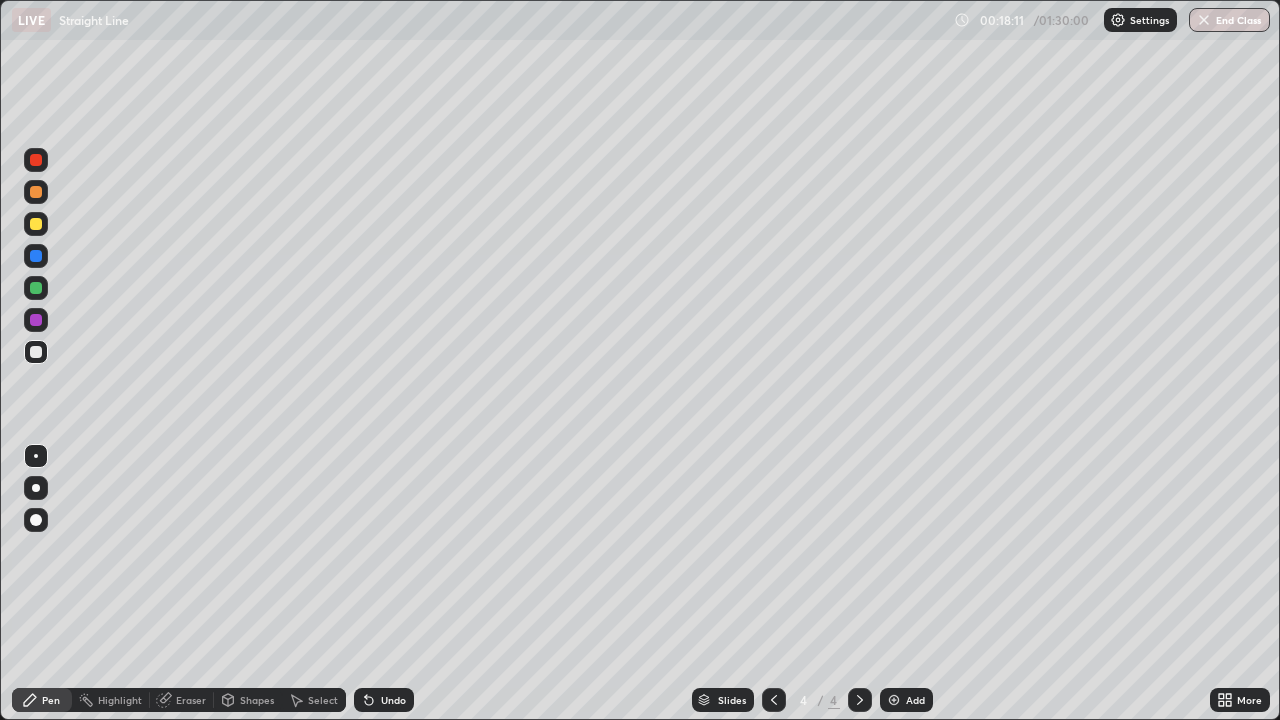 click on "Eraser" at bounding box center [191, 700] 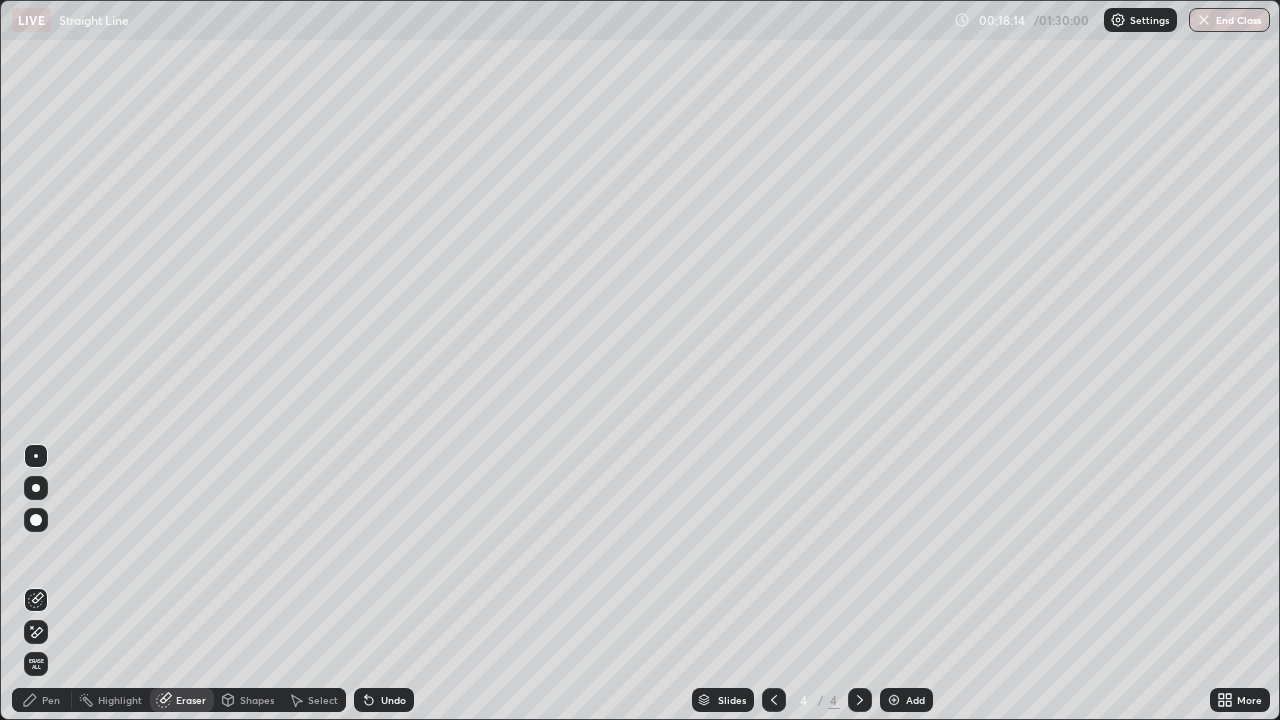 click on "Pen" at bounding box center (51, 700) 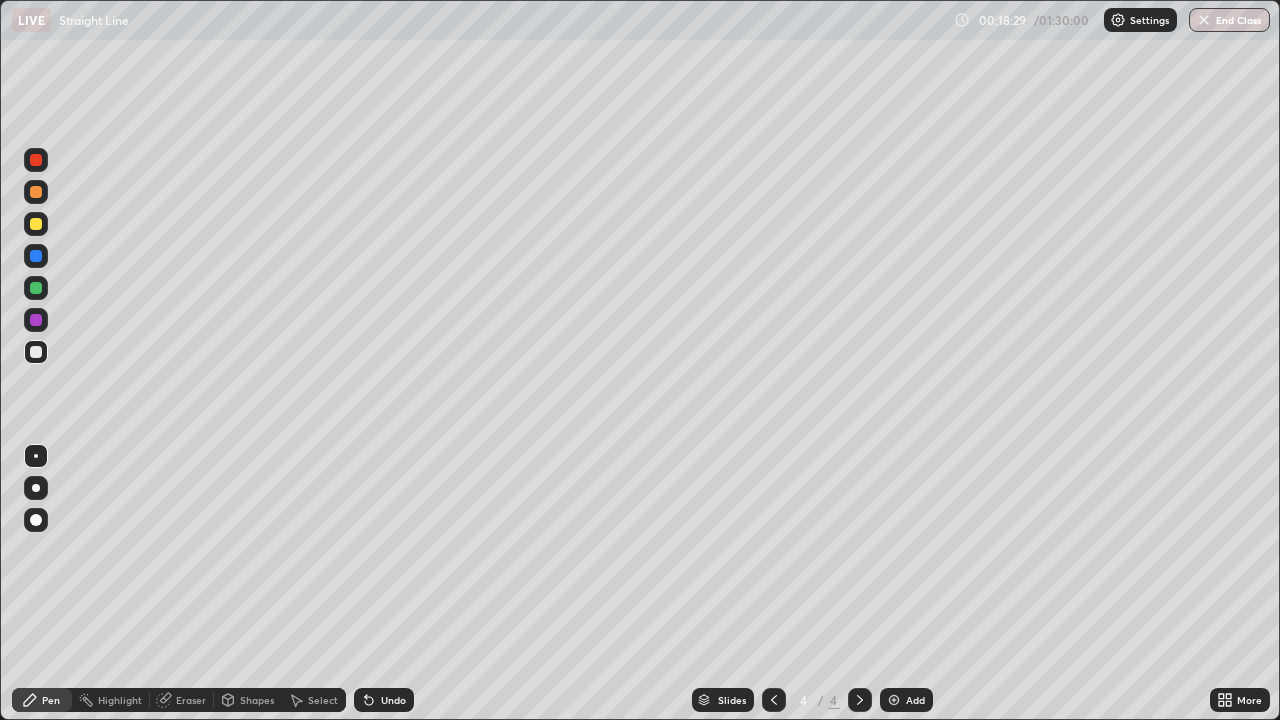 click on "Eraser" at bounding box center [191, 700] 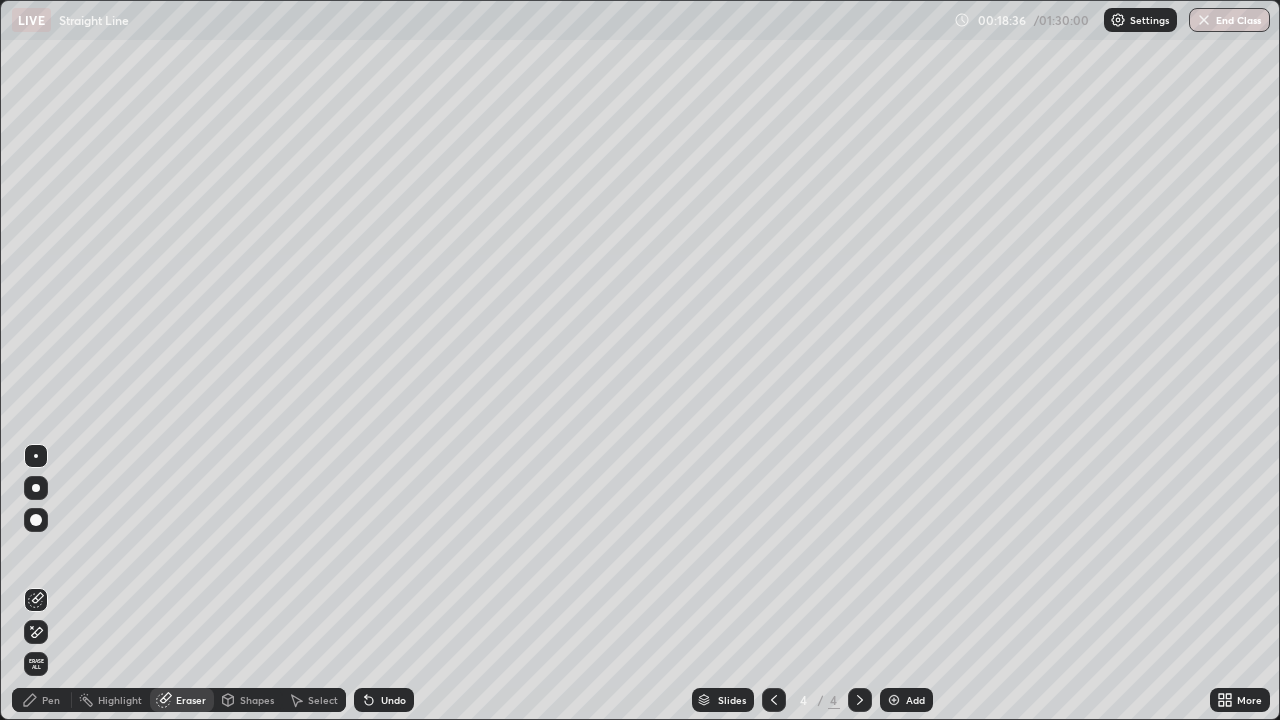 click 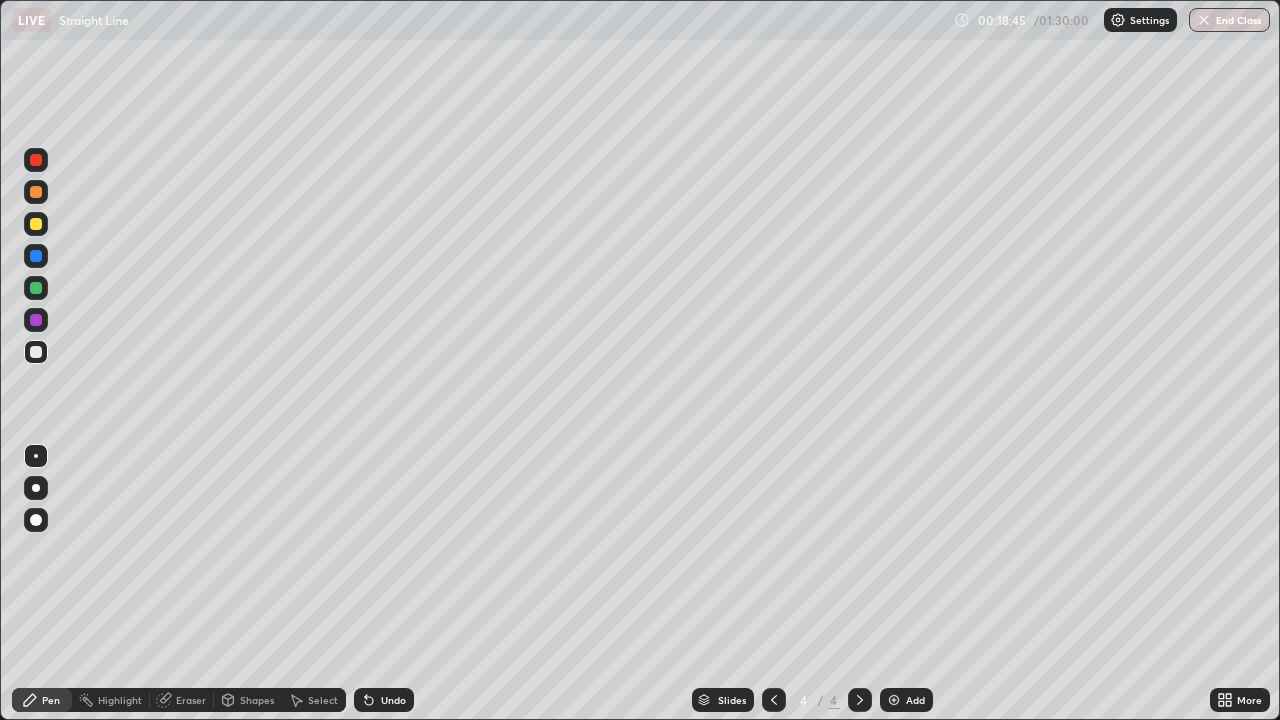 click at bounding box center [894, 700] 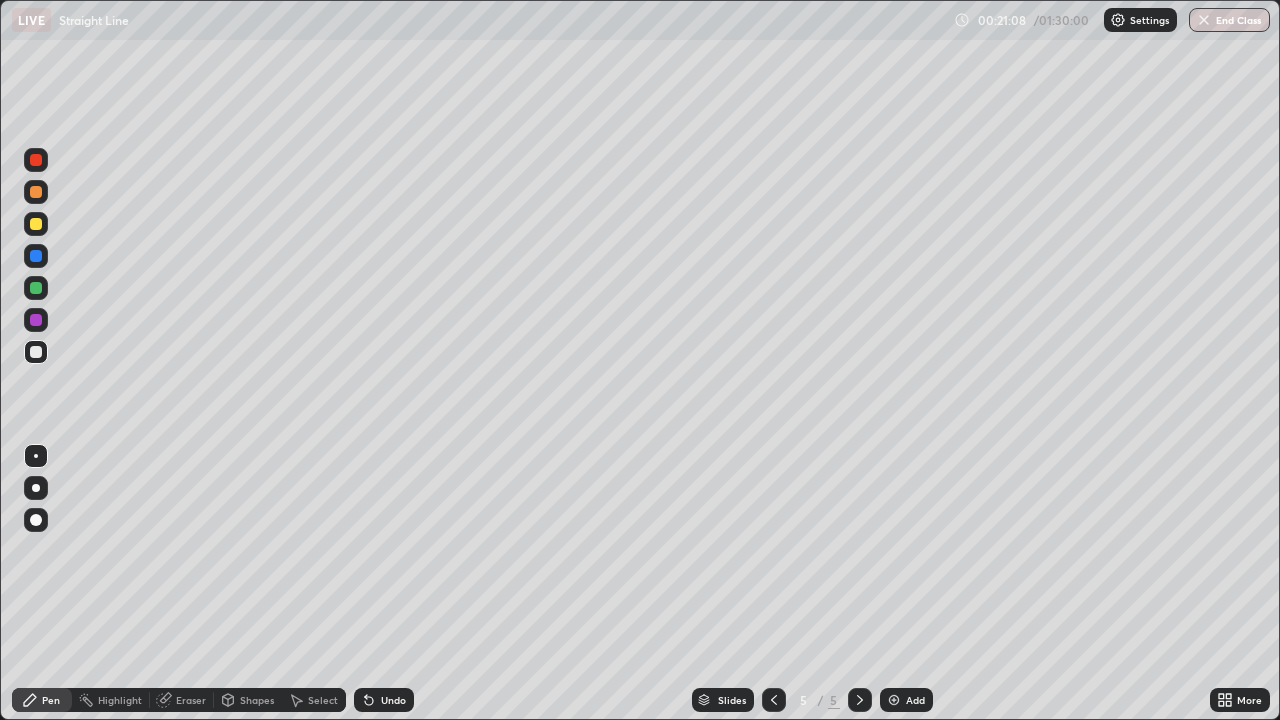 click on "Undo" at bounding box center [393, 700] 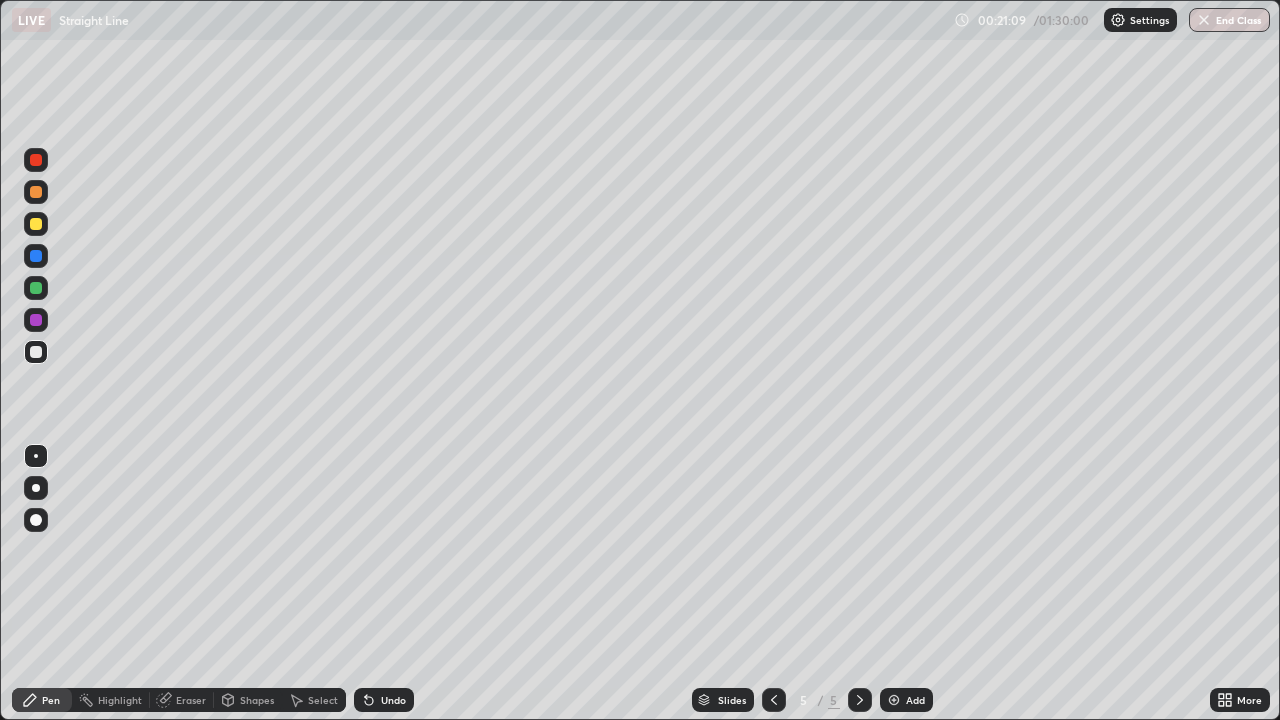 click at bounding box center (36, 320) 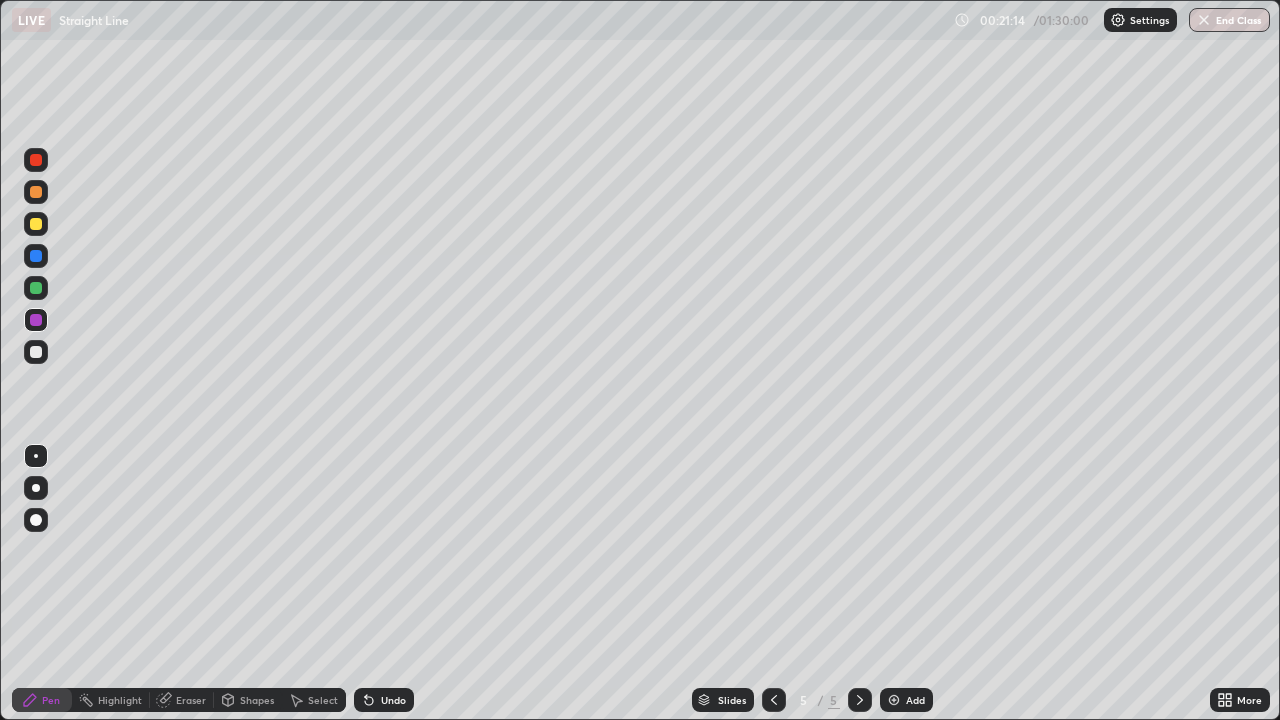 click on "Undo" at bounding box center [384, 700] 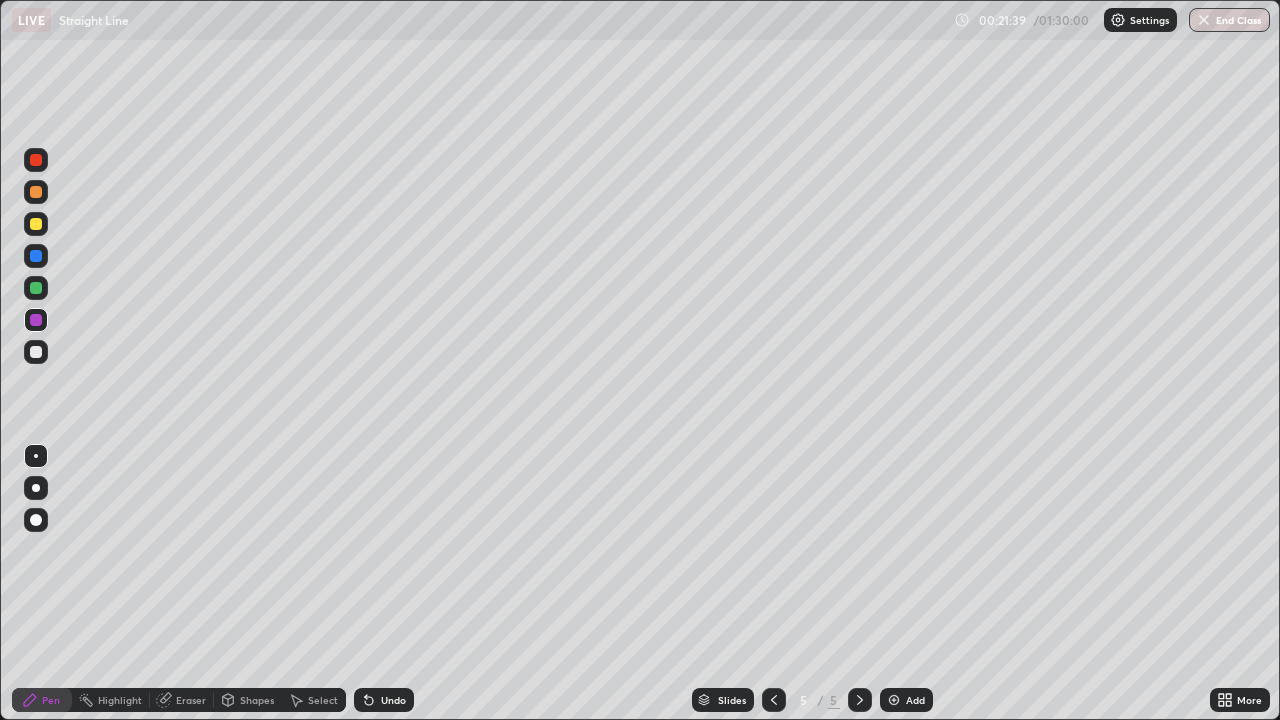 click on "Undo" at bounding box center (384, 700) 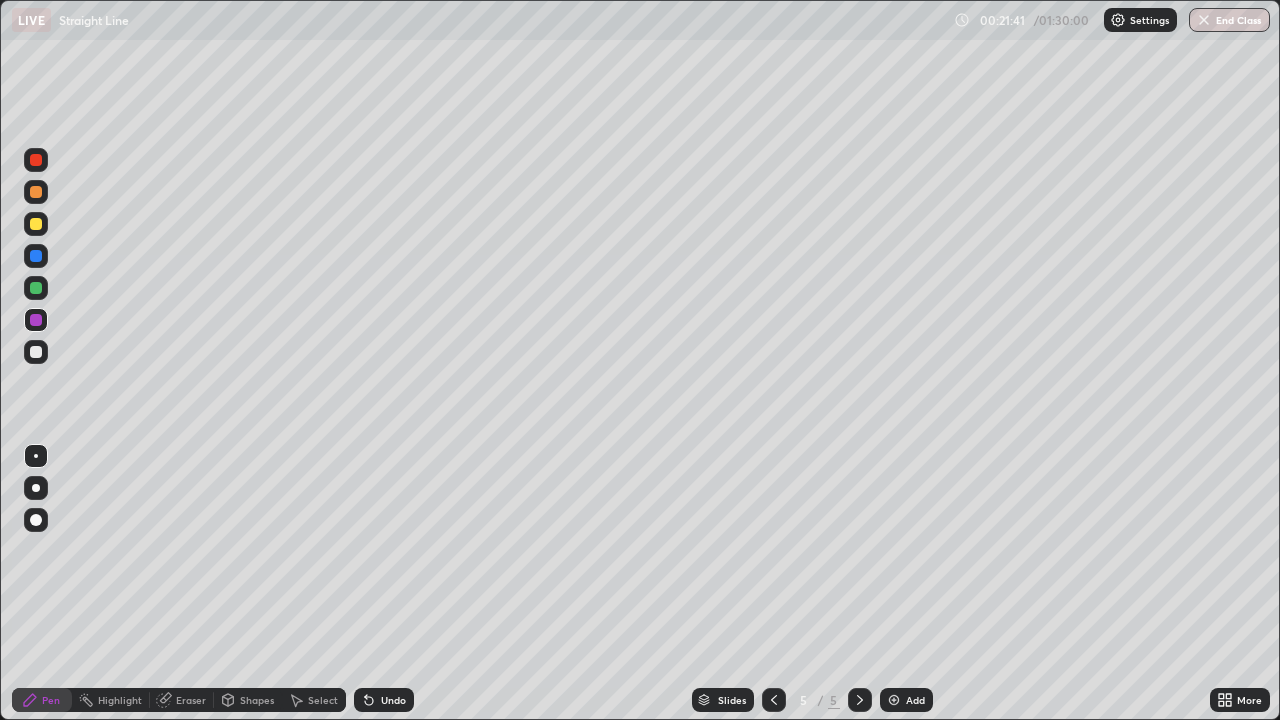 click on "Undo" at bounding box center [384, 700] 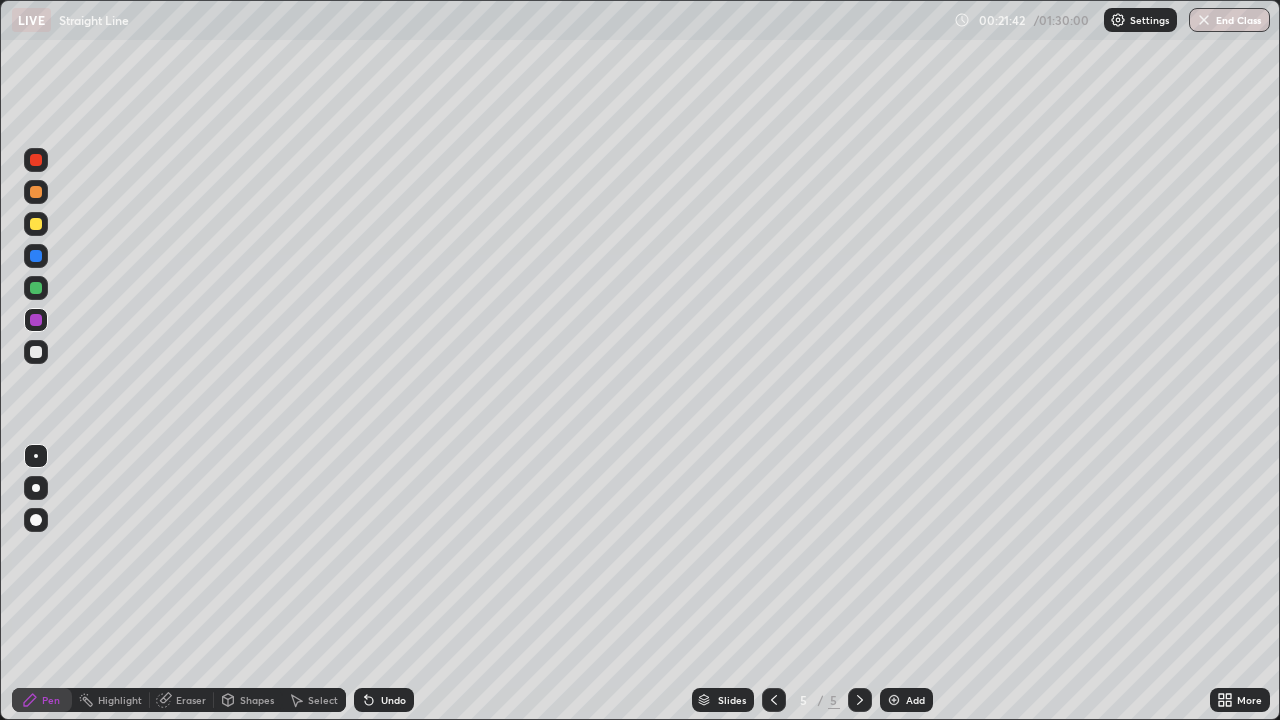 click on "Undo" at bounding box center (384, 700) 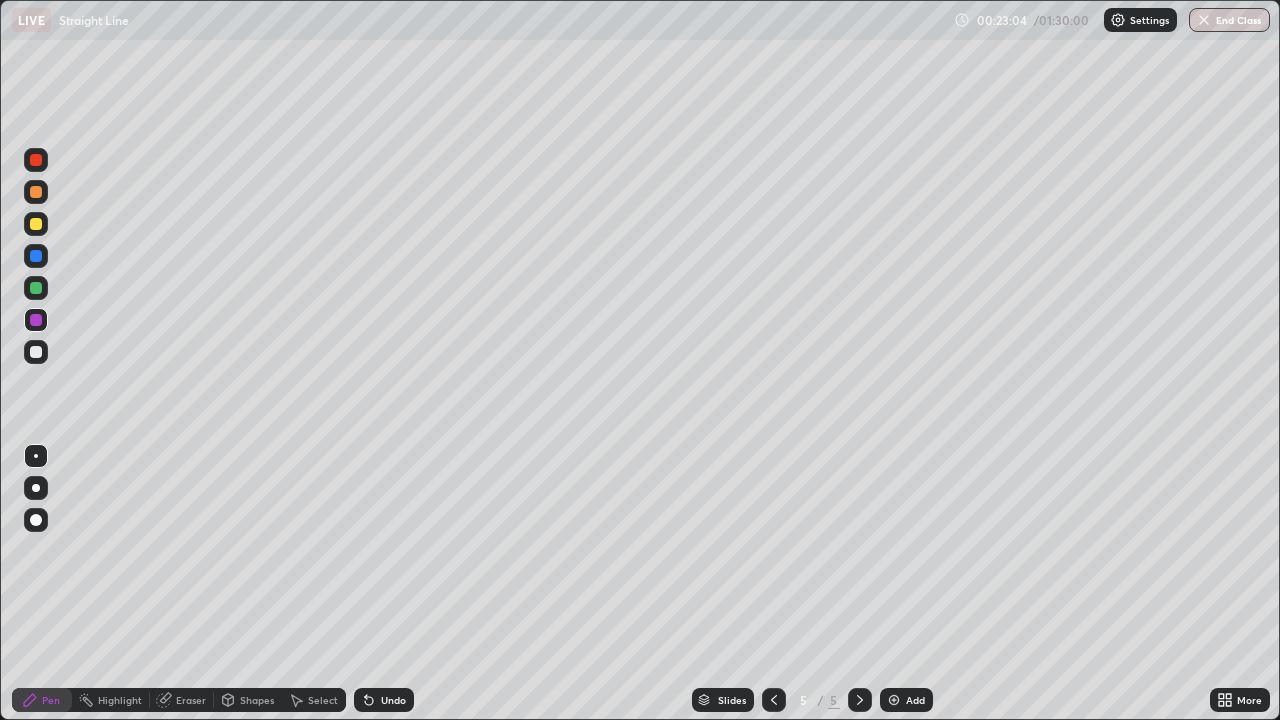 click on "Eraser" at bounding box center [191, 700] 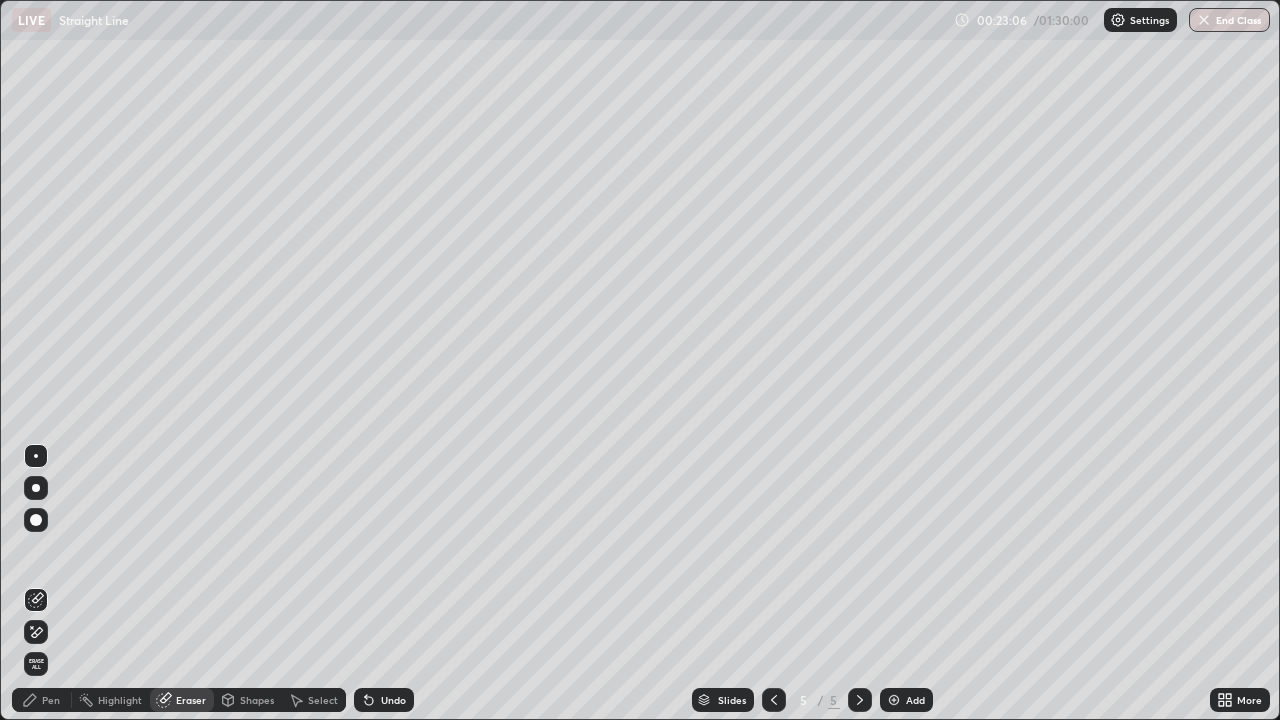 click on "Pen" at bounding box center [51, 700] 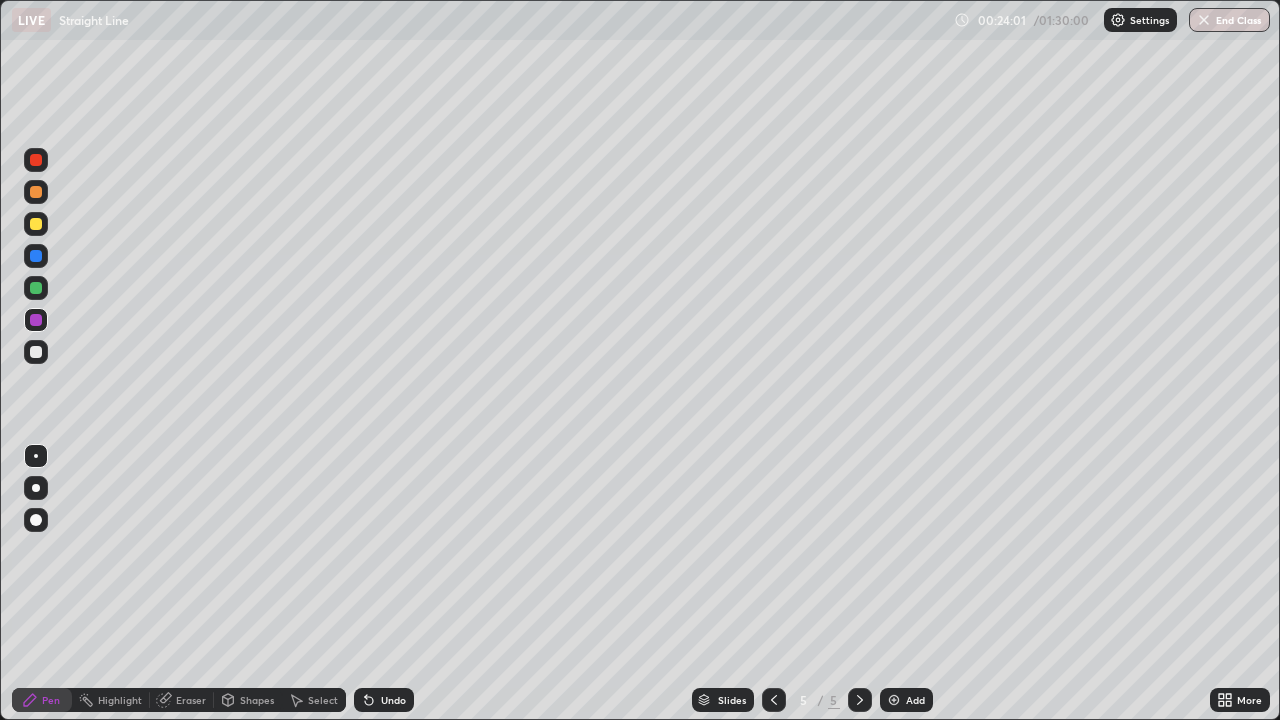 click on "Undo" at bounding box center [393, 700] 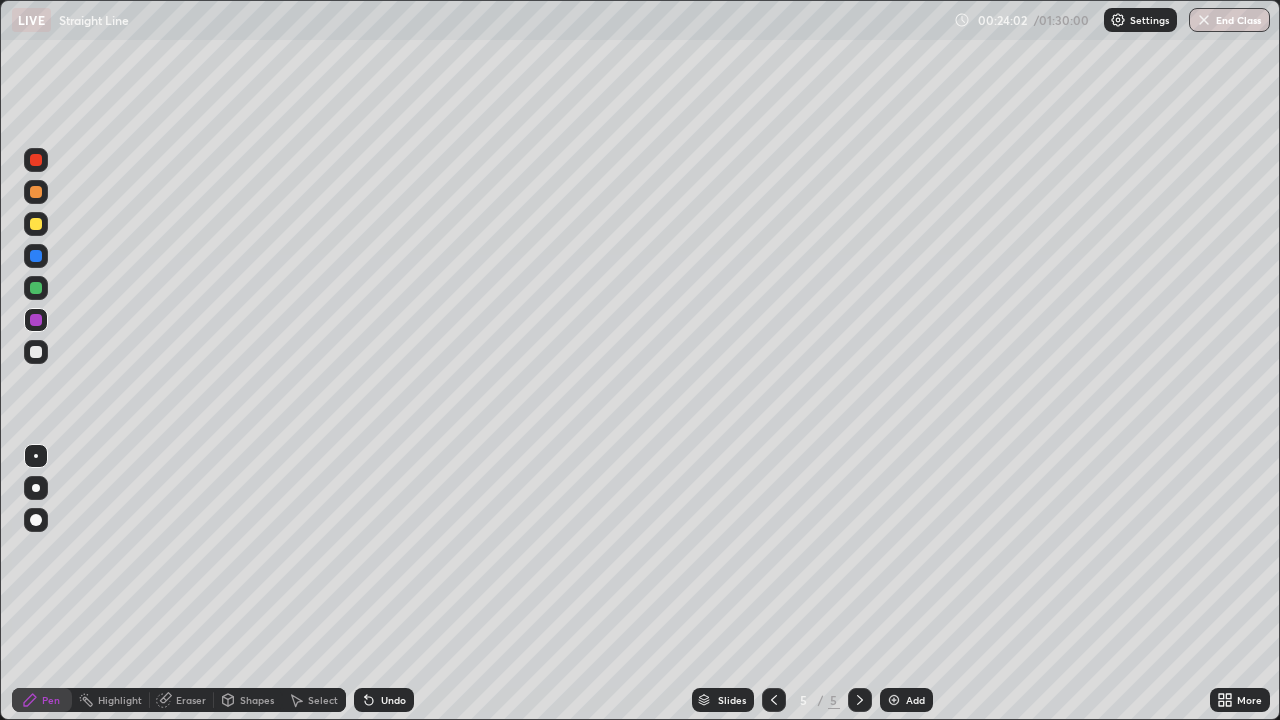 click on "Undo" at bounding box center (393, 700) 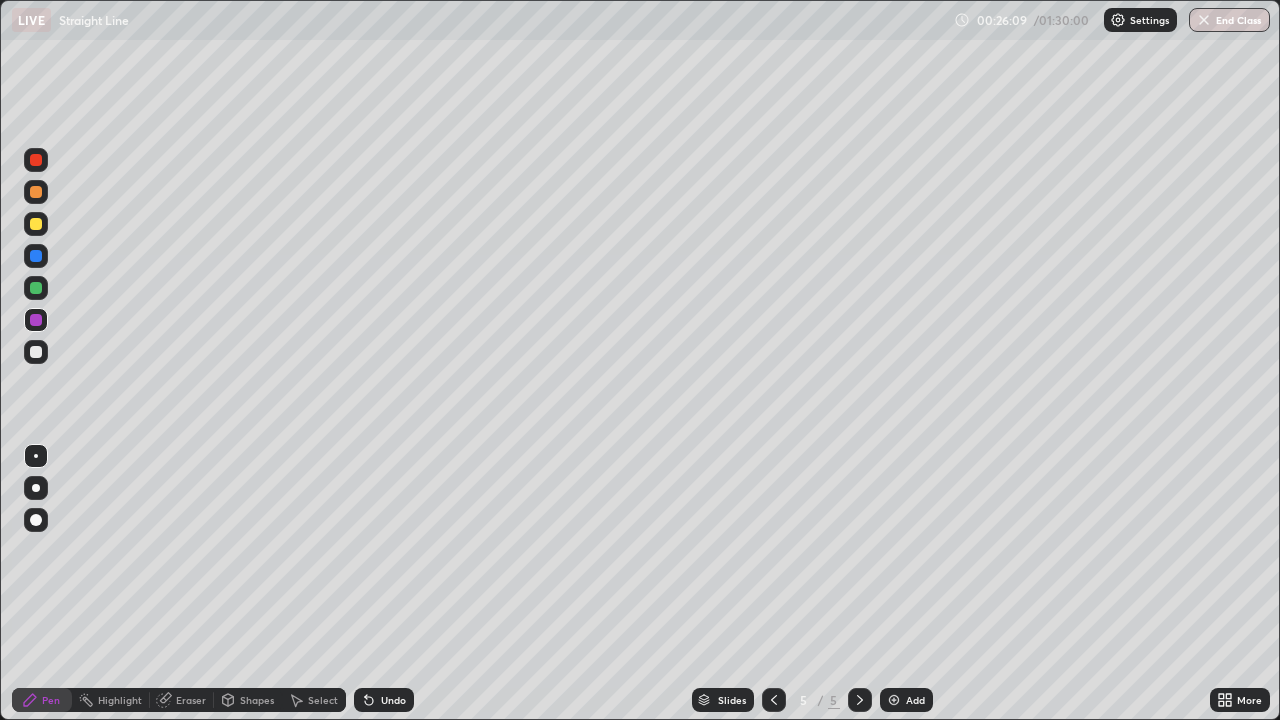 click at bounding box center (894, 700) 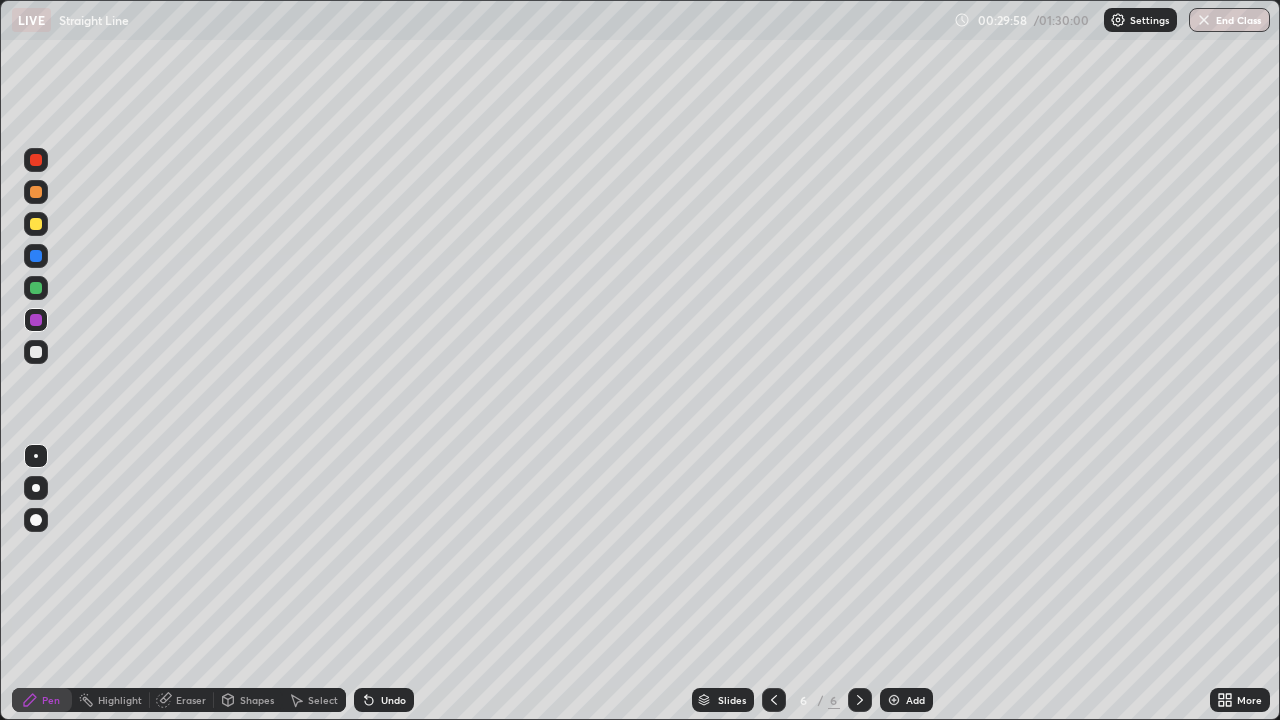 click on "Undo" at bounding box center (393, 700) 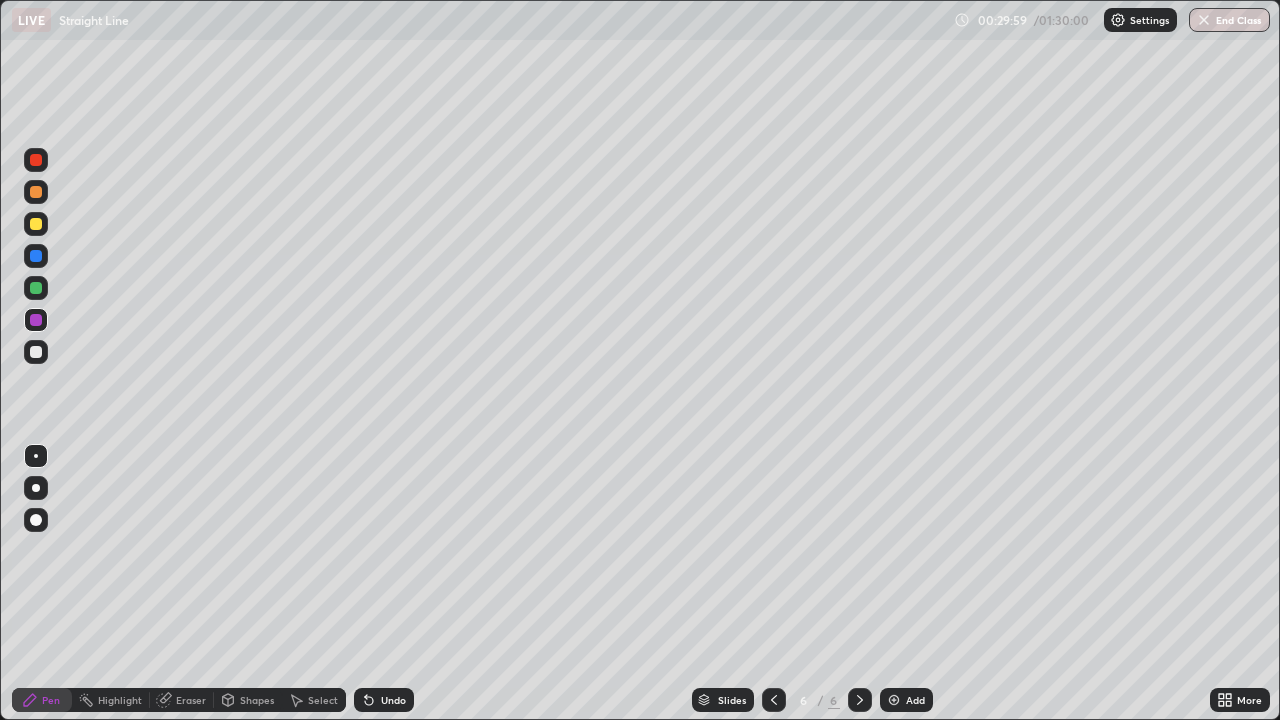click on "Undo" at bounding box center (393, 700) 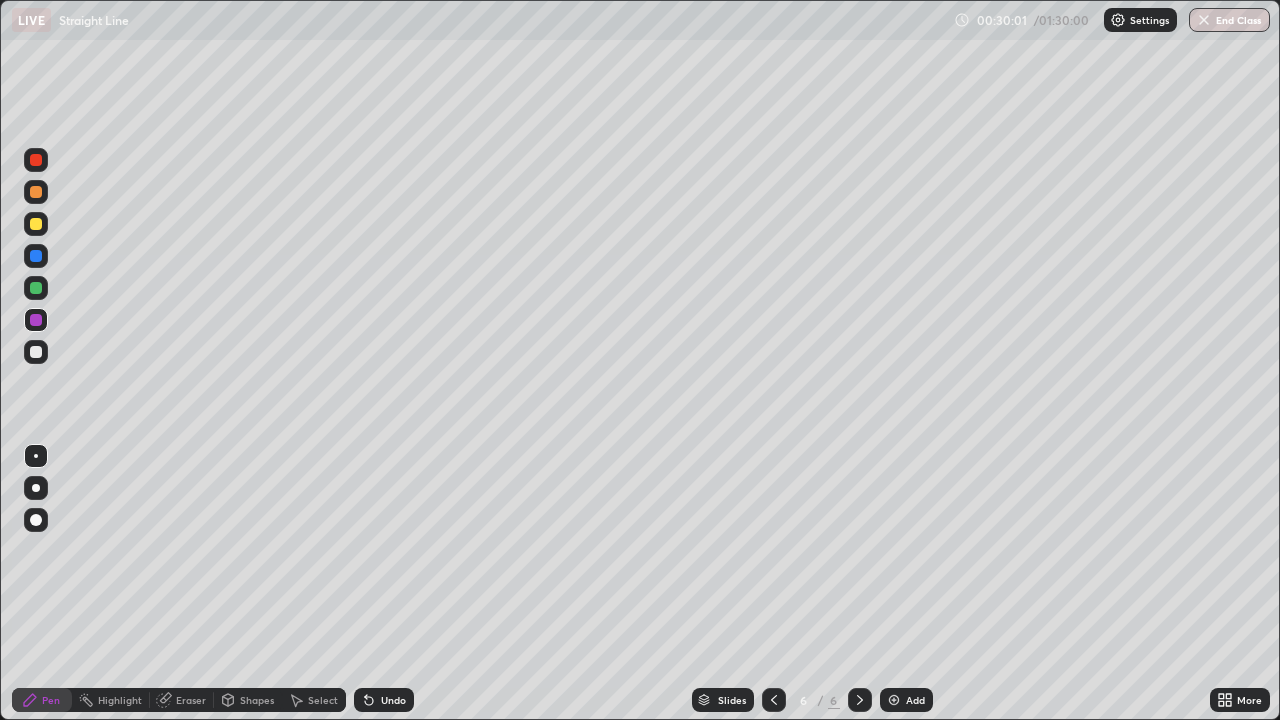 click on "Undo" at bounding box center (393, 700) 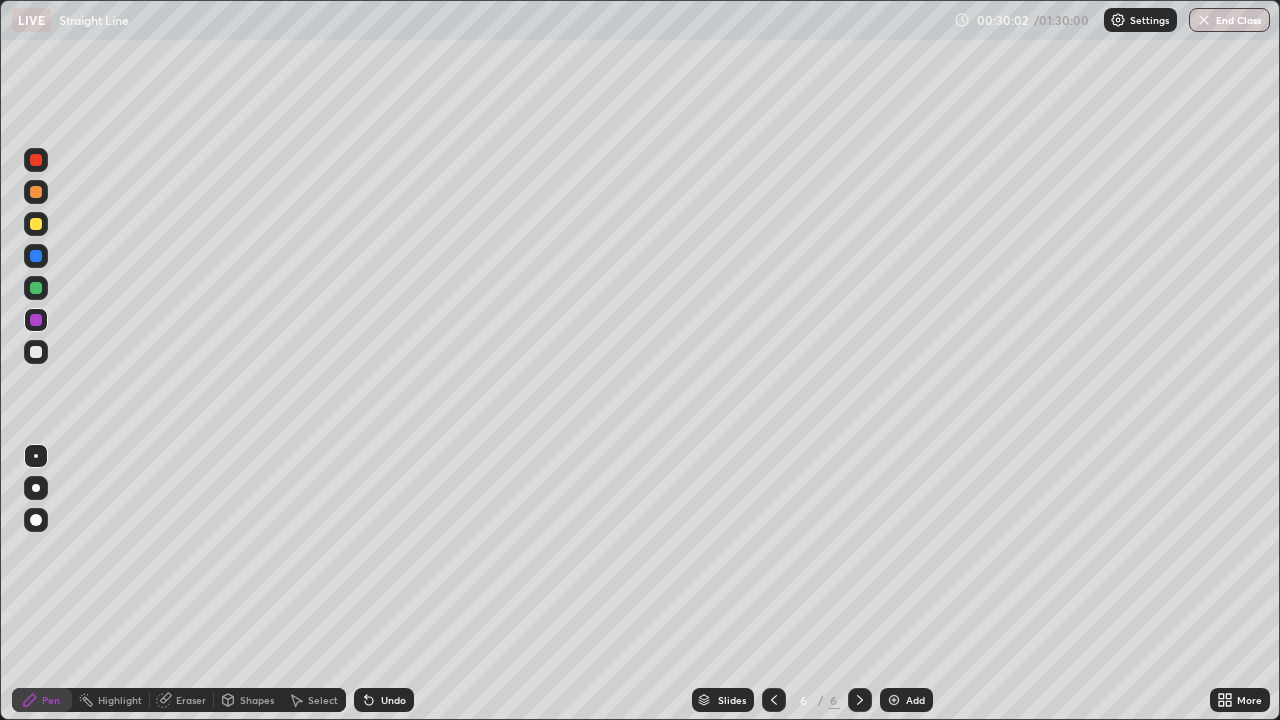 click on "Undo" at bounding box center [384, 700] 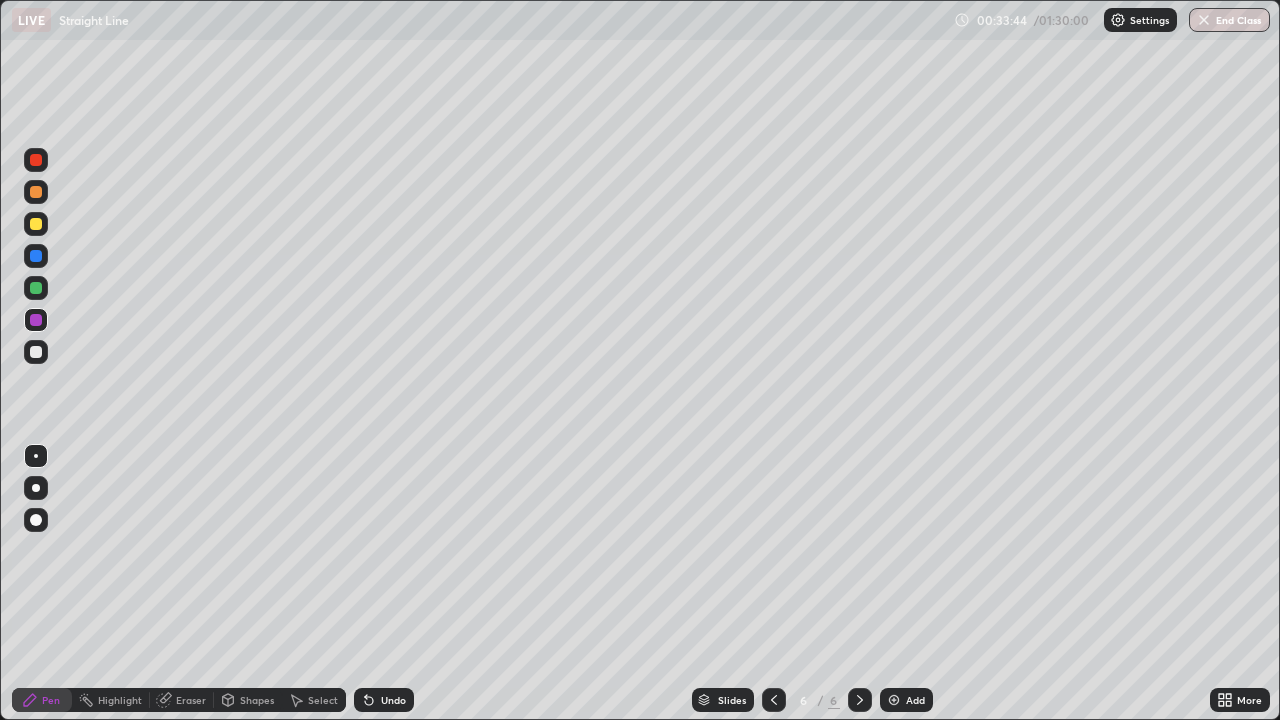 click on "Eraser" at bounding box center (182, 700) 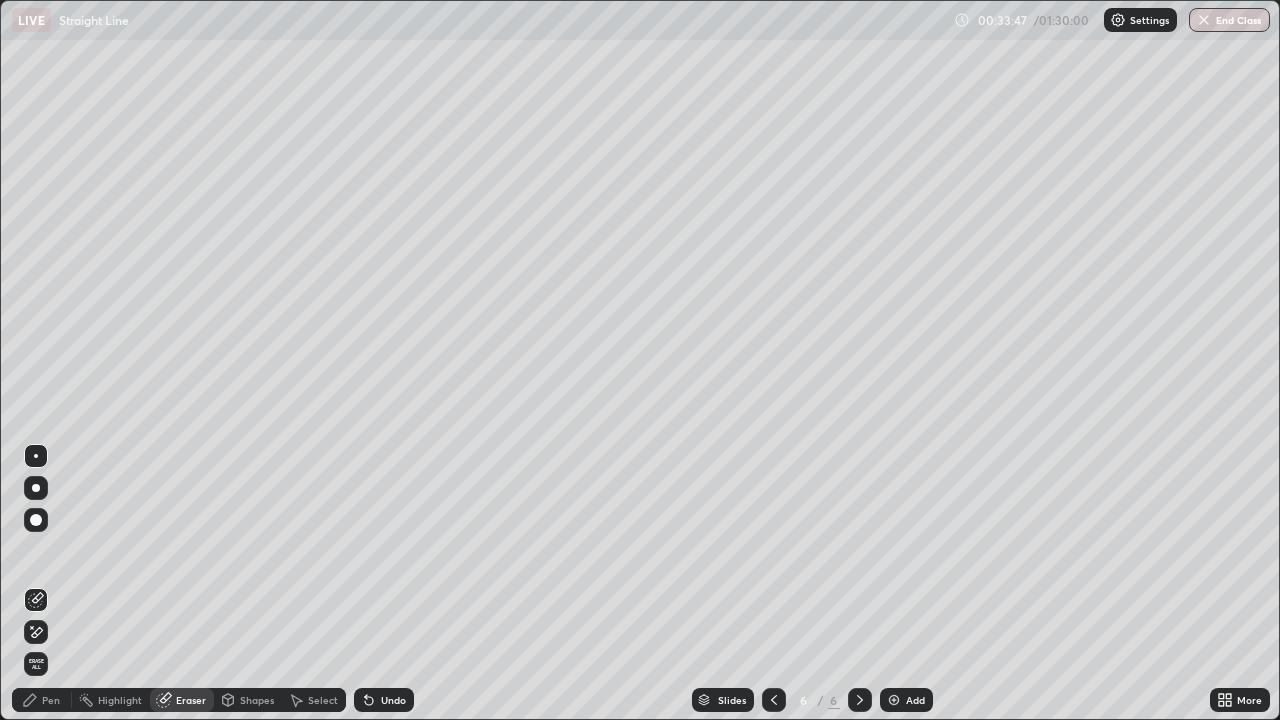 click on "Pen" at bounding box center (51, 700) 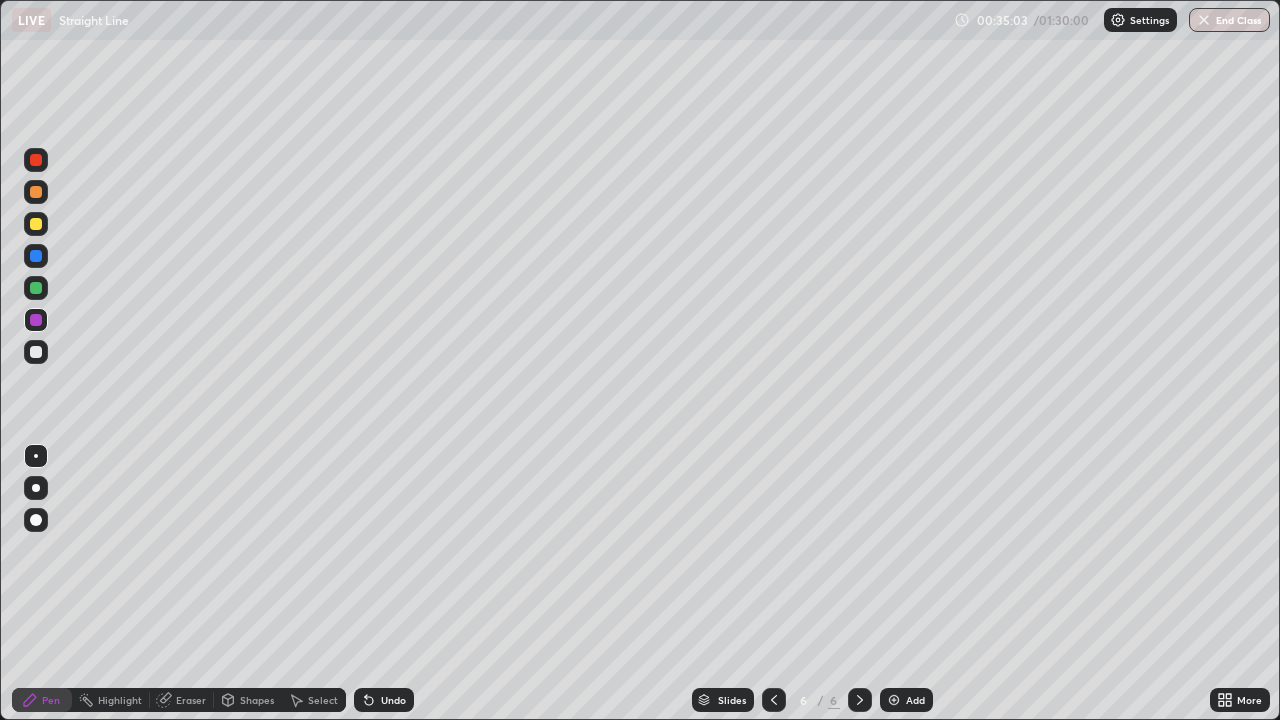 click on "Add" at bounding box center [915, 700] 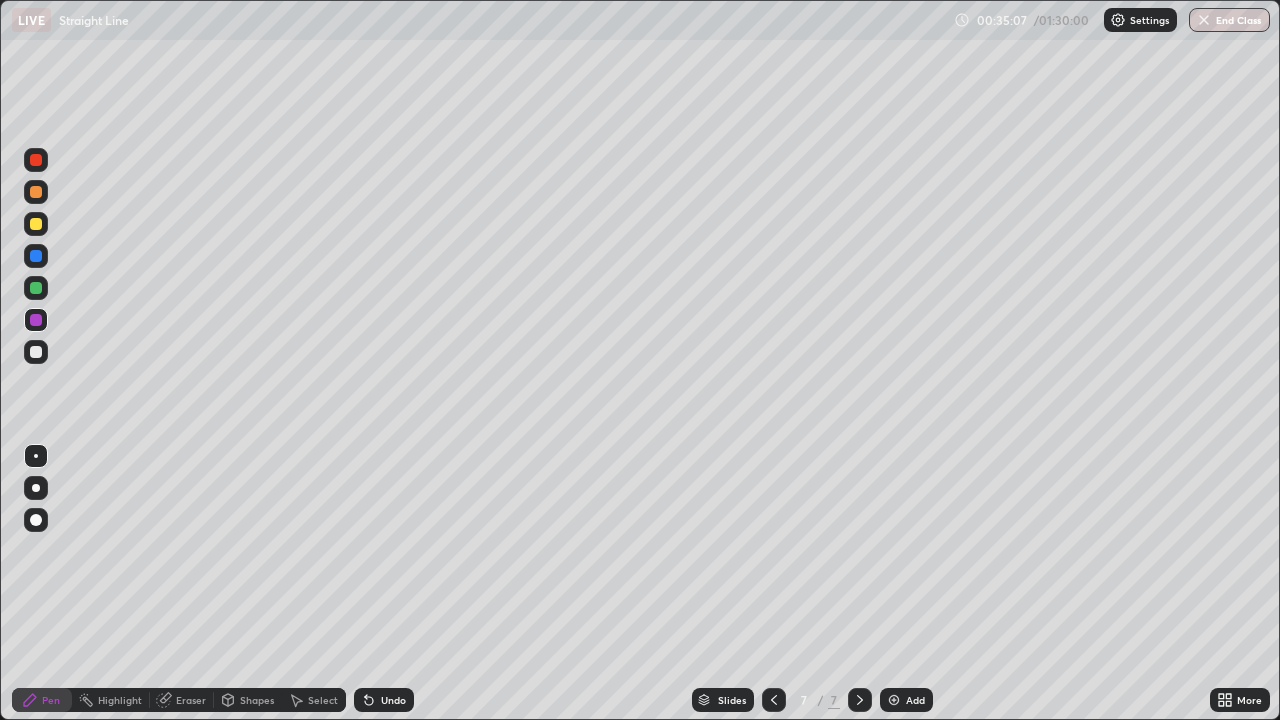 click 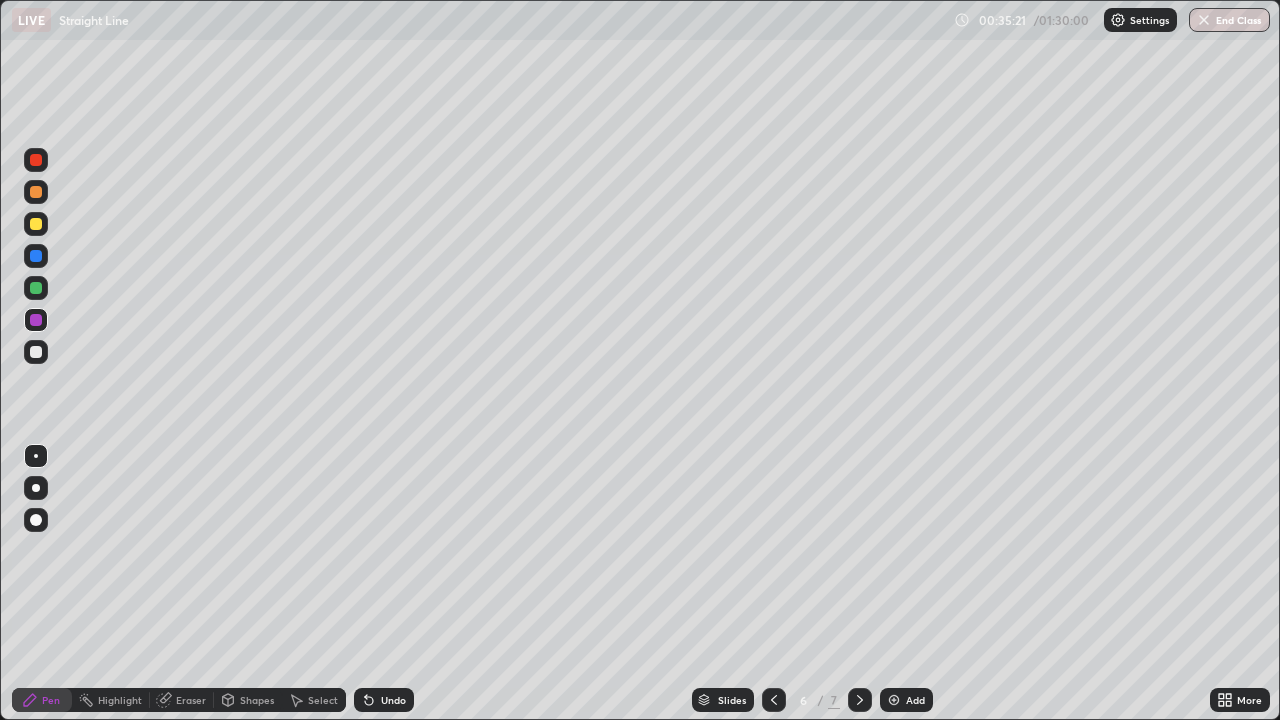 click at bounding box center [894, 700] 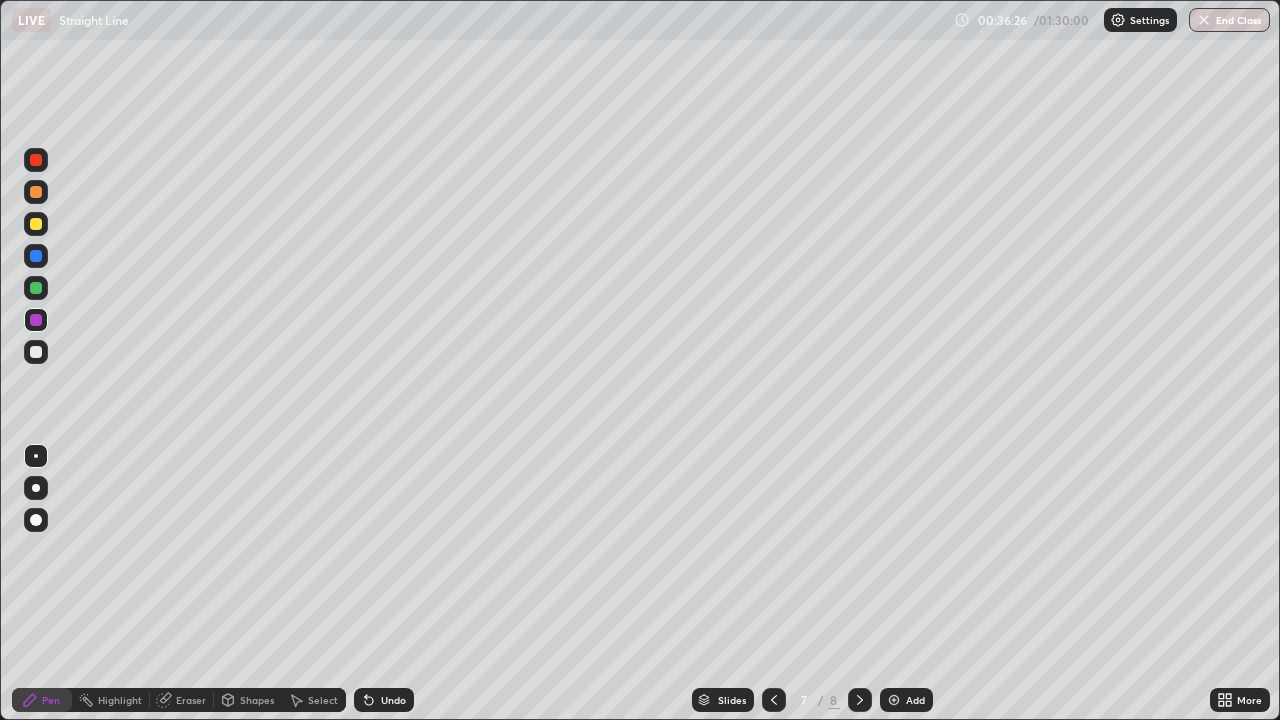 click on "Undo" at bounding box center [393, 700] 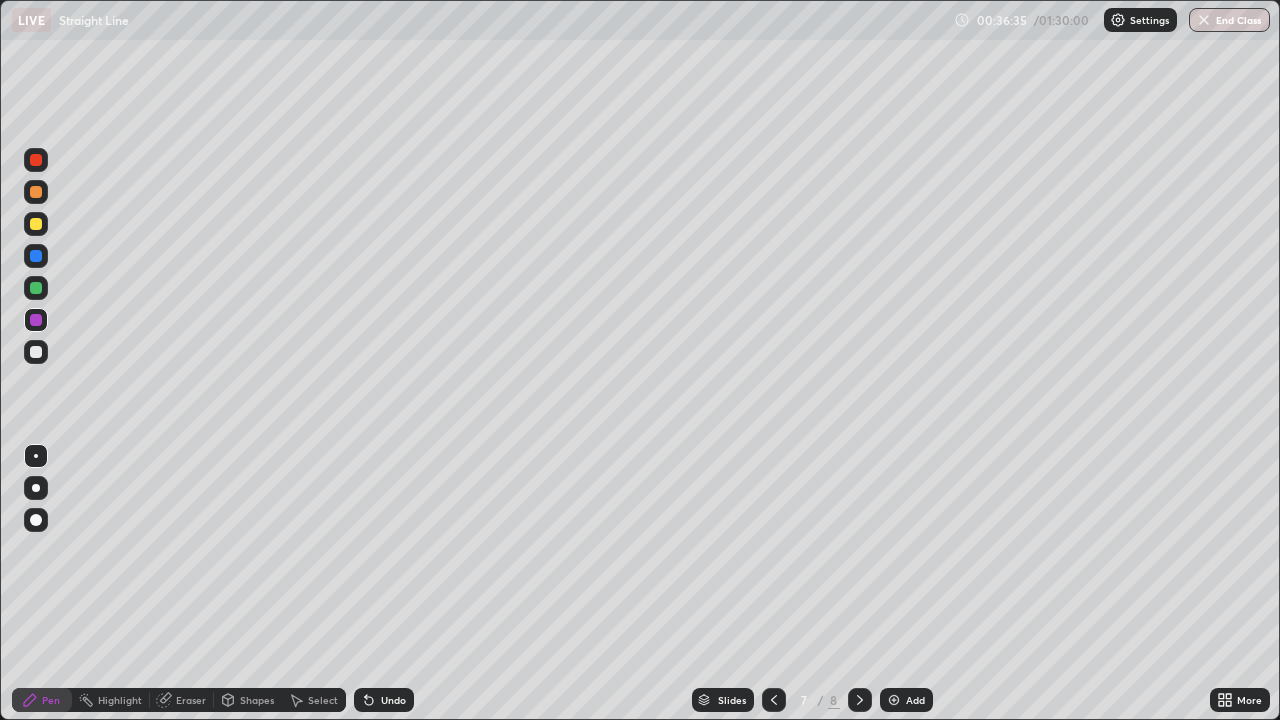 click at bounding box center (36, 352) 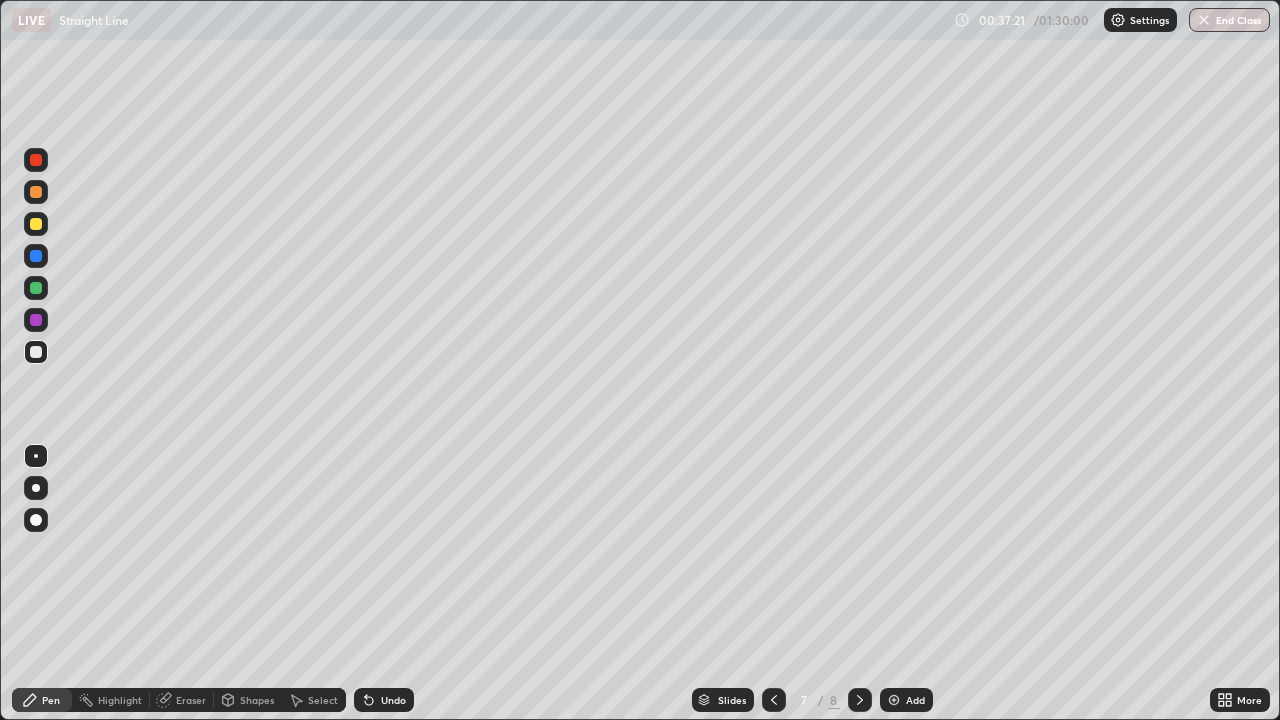 click on "Eraser" at bounding box center [182, 700] 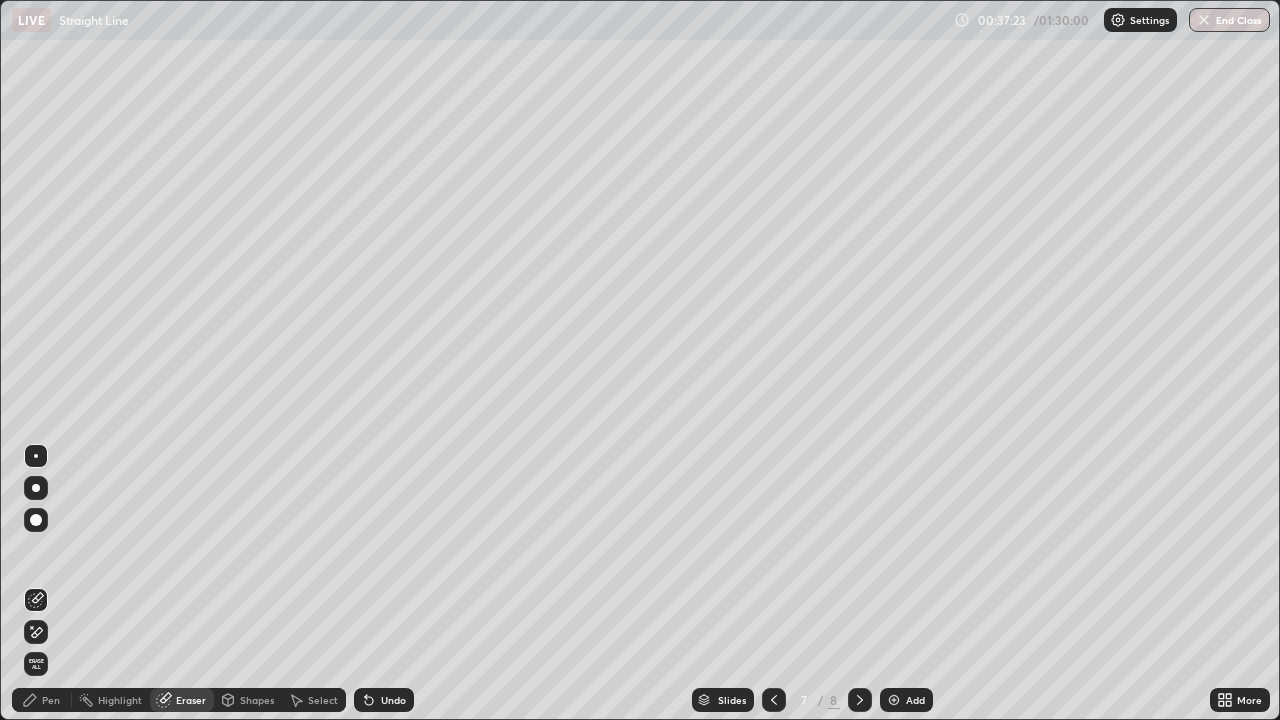 click on "Pen" at bounding box center [42, 700] 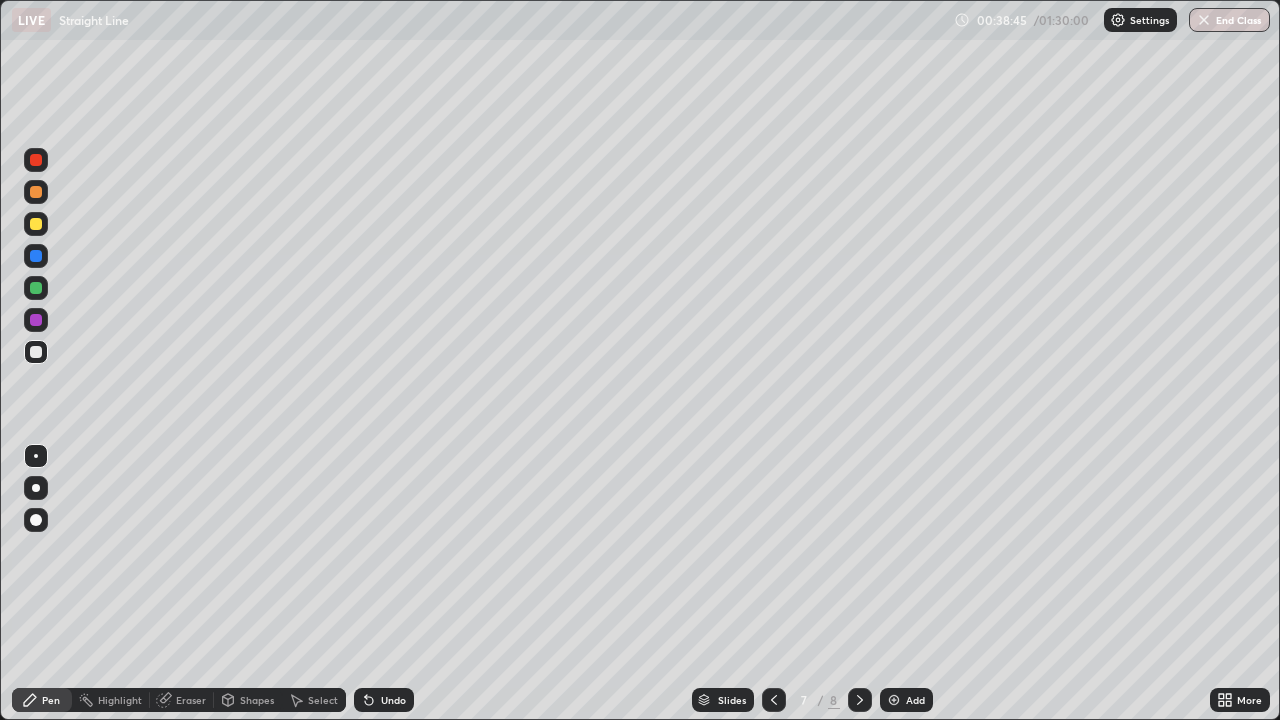 click at bounding box center [894, 700] 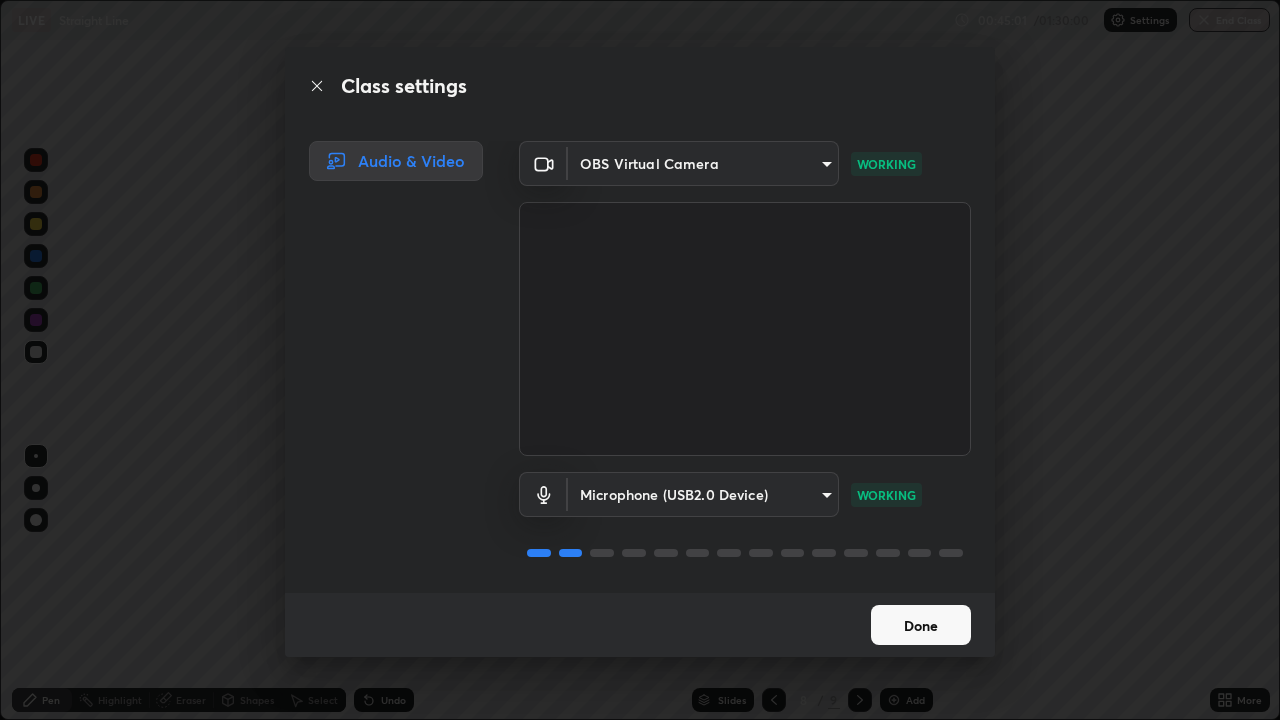 click on "Done" at bounding box center [921, 625] 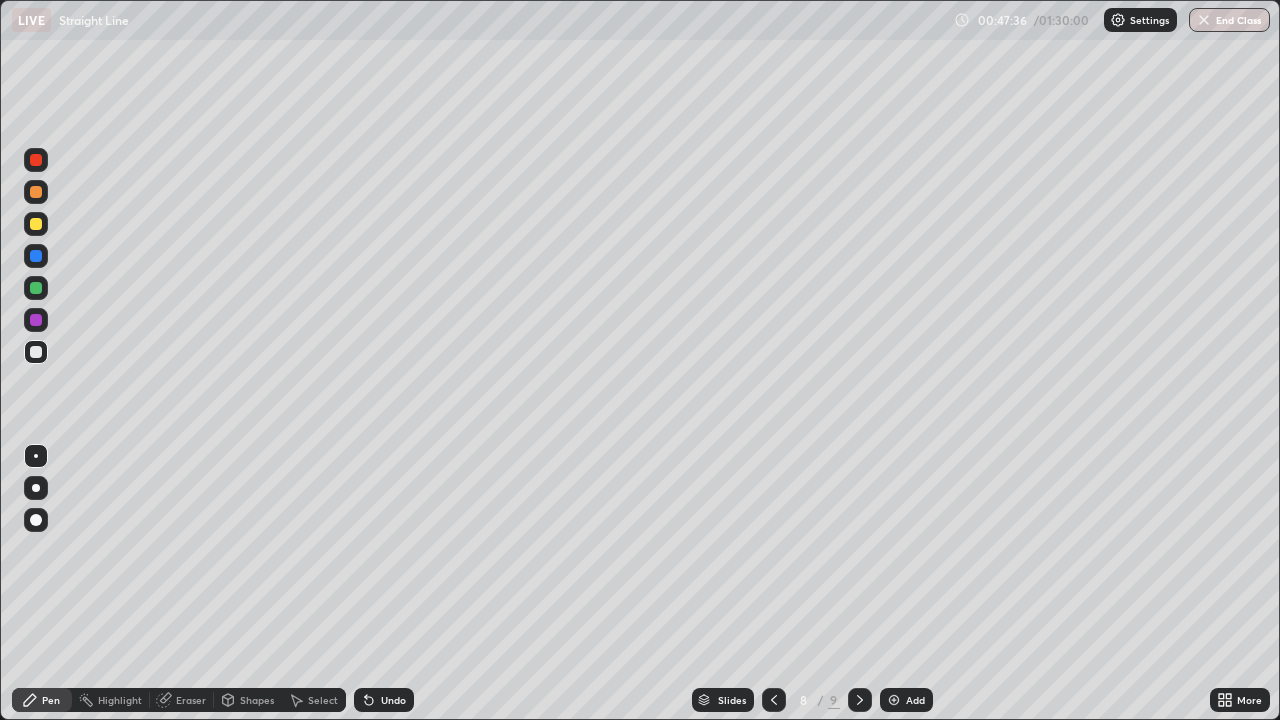 click on "Add" at bounding box center [915, 700] 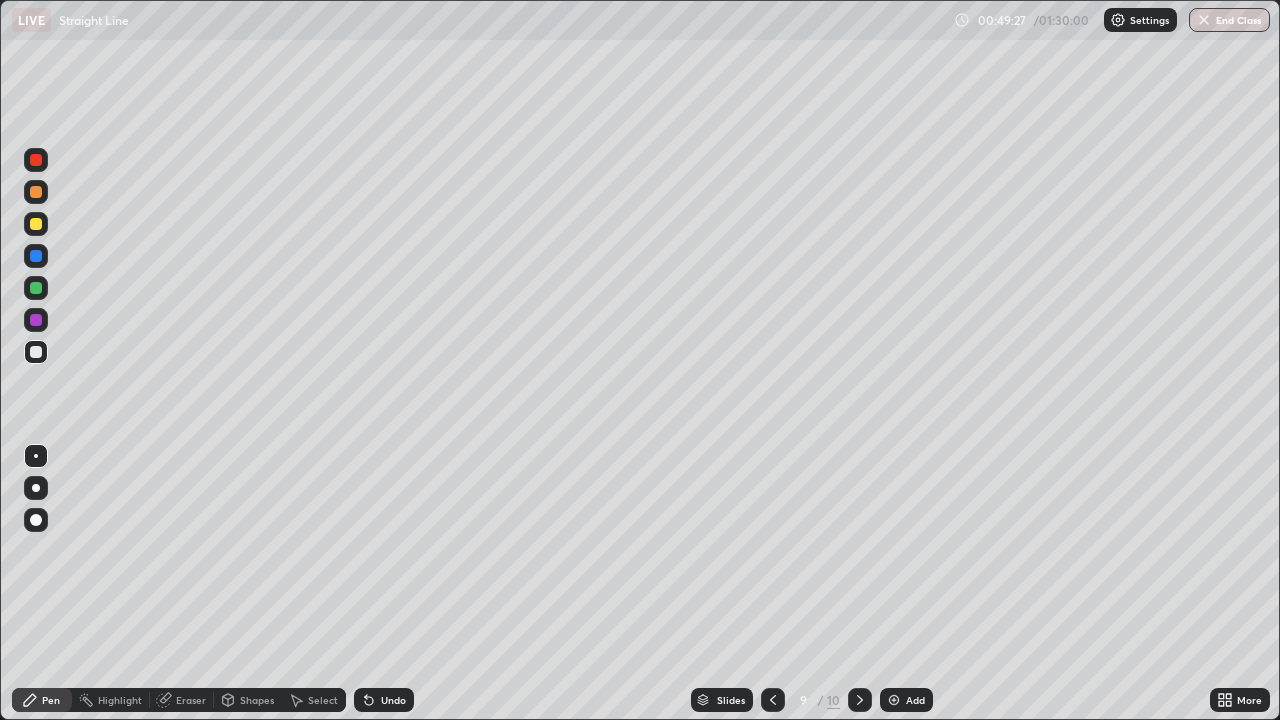 click on "Undo" at bounding box center [393, 700] 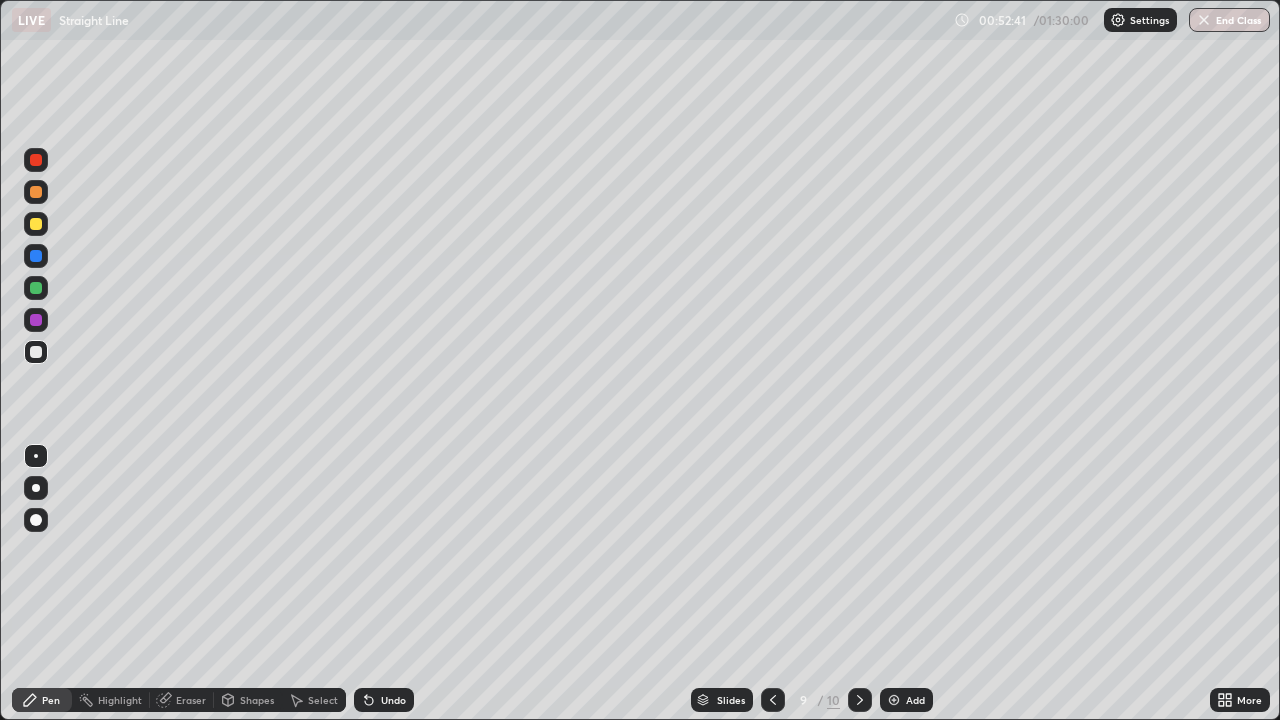click at bounding box center (36, 320) 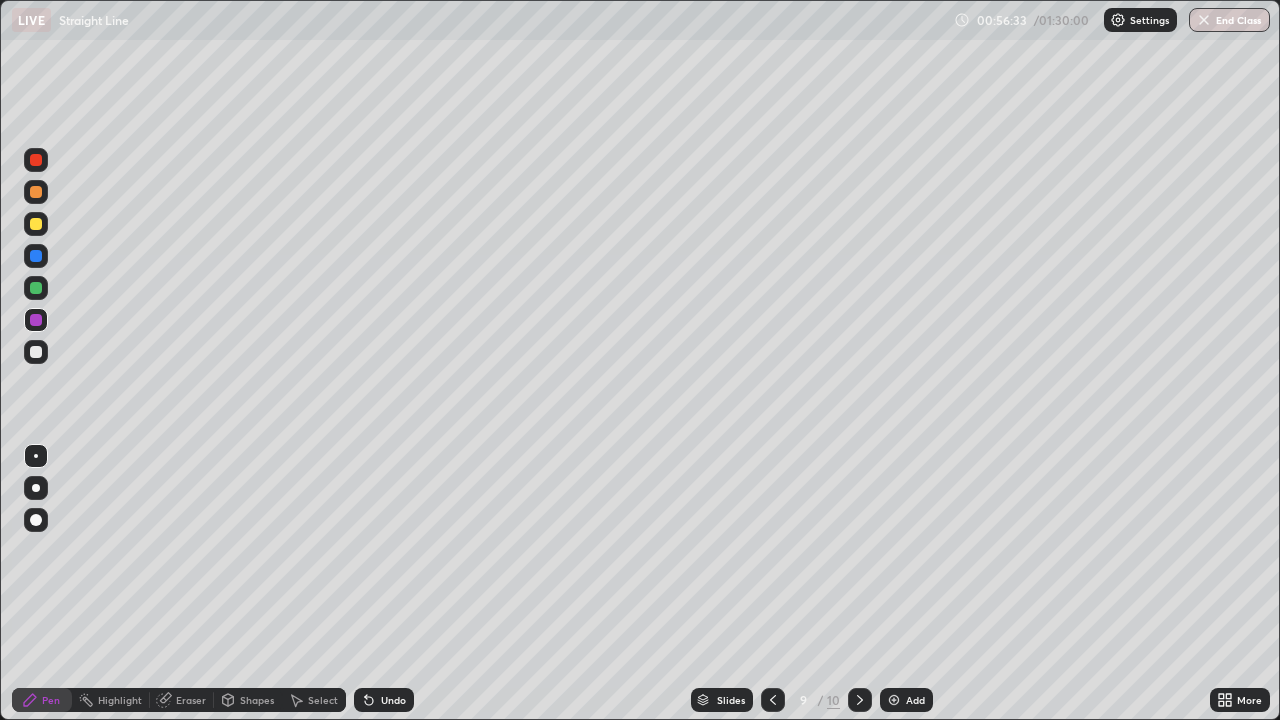 click on "Eraser" at bounding box center [191, 700] 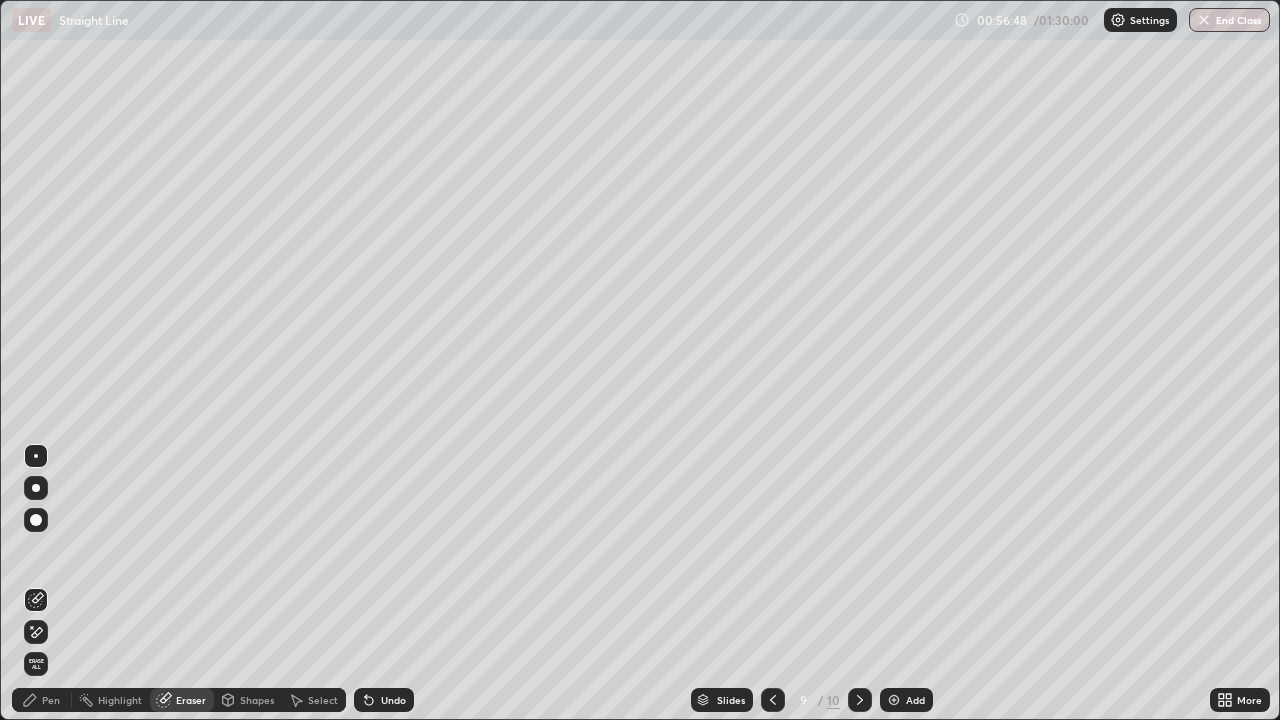 click on "Pen" at bounding box center (51, 700) 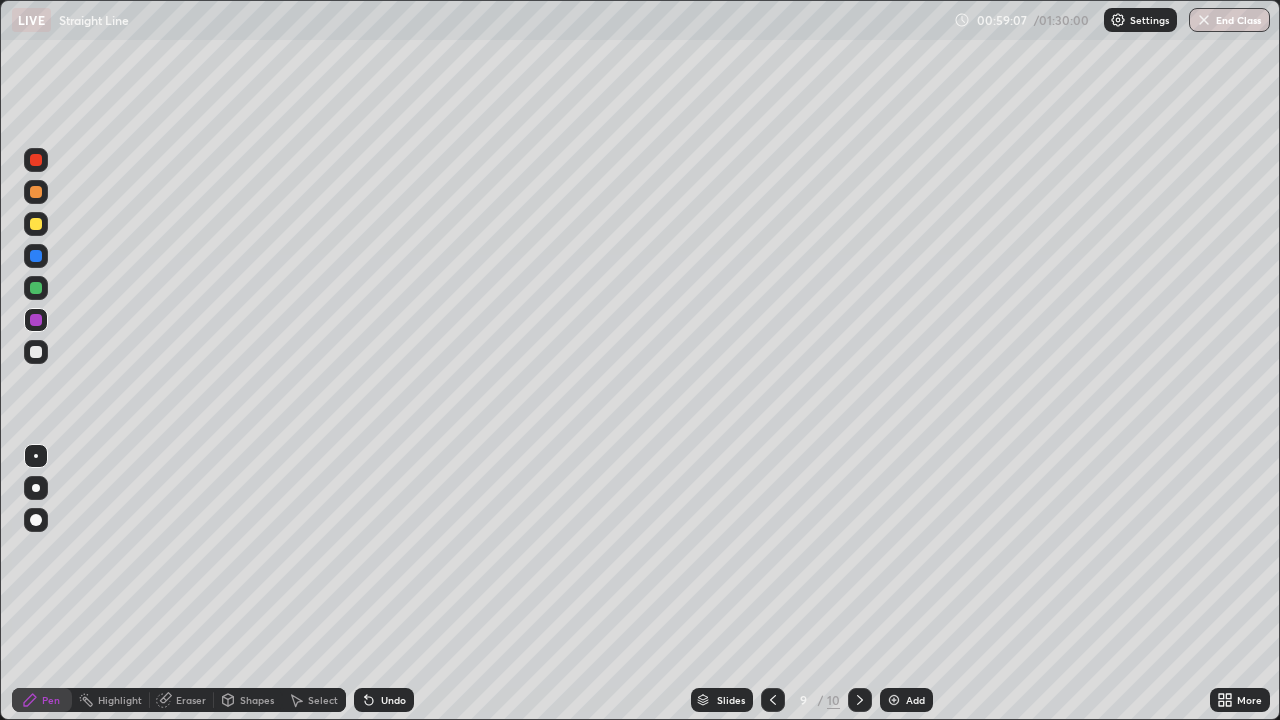 click on "Eraser" at bounding box center (191, 700) 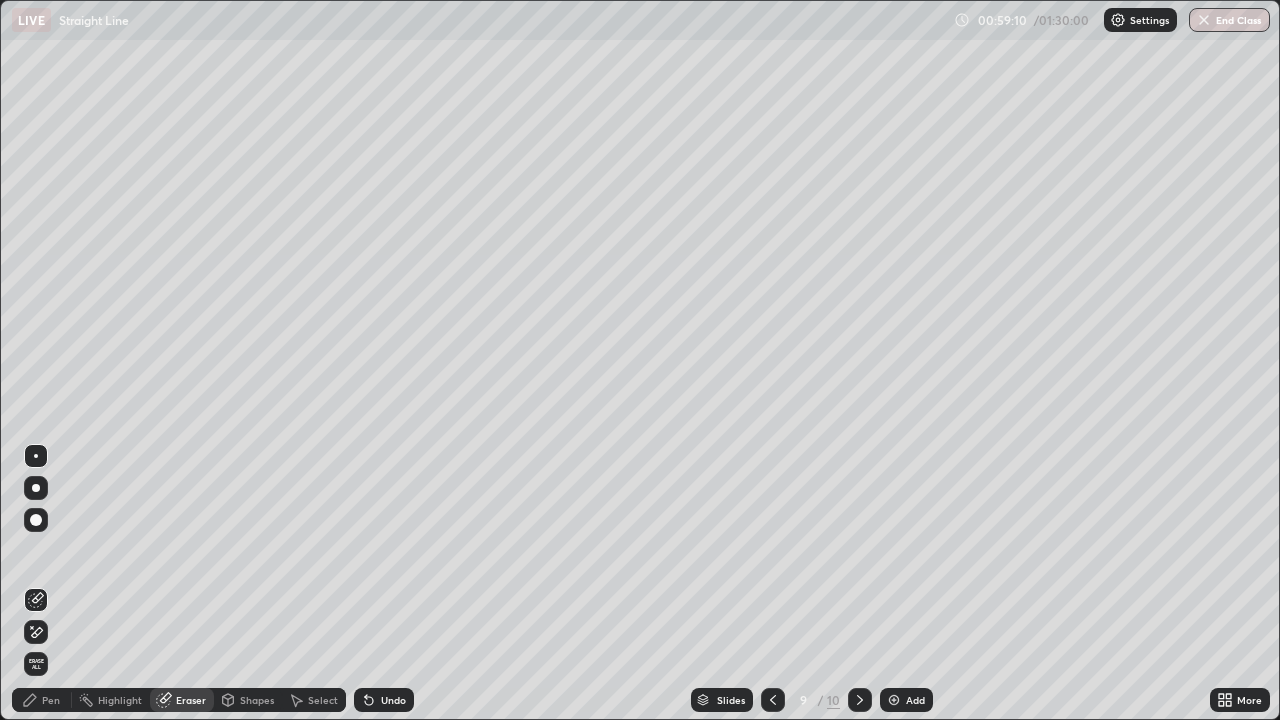 click on "Pen" at bounding box center (42, 700) 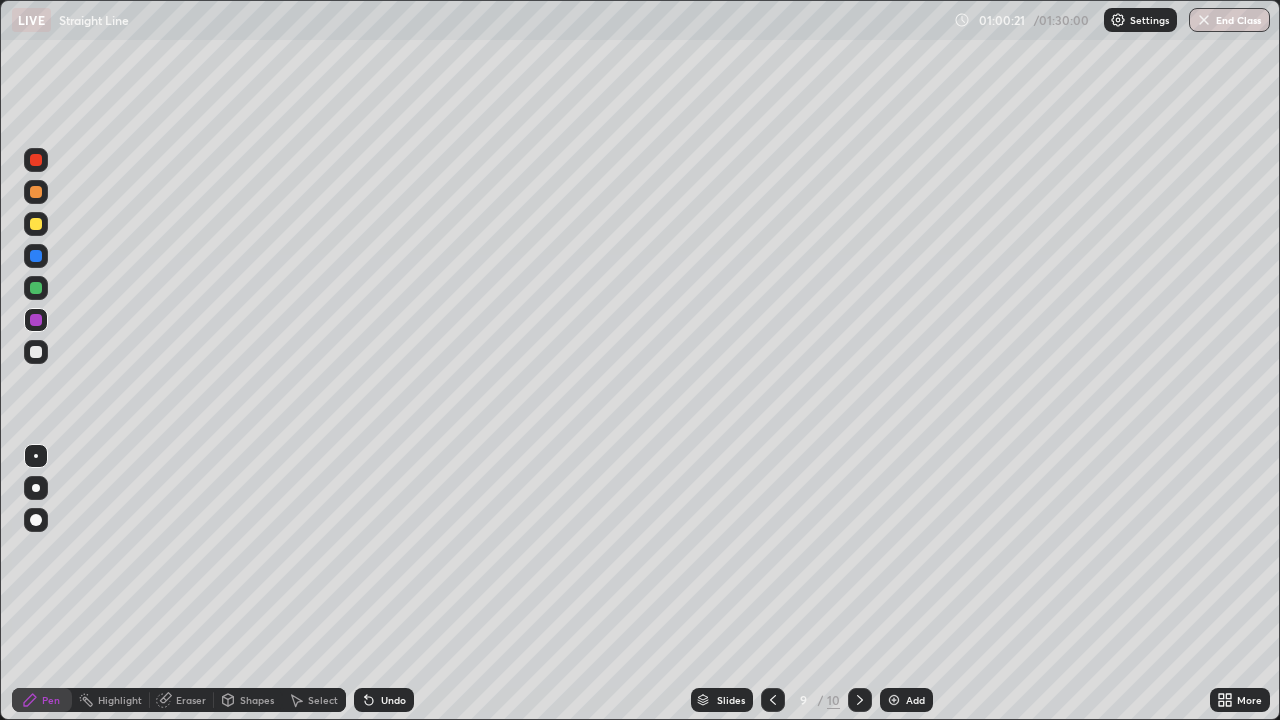 click at bounding box center [894, 700] 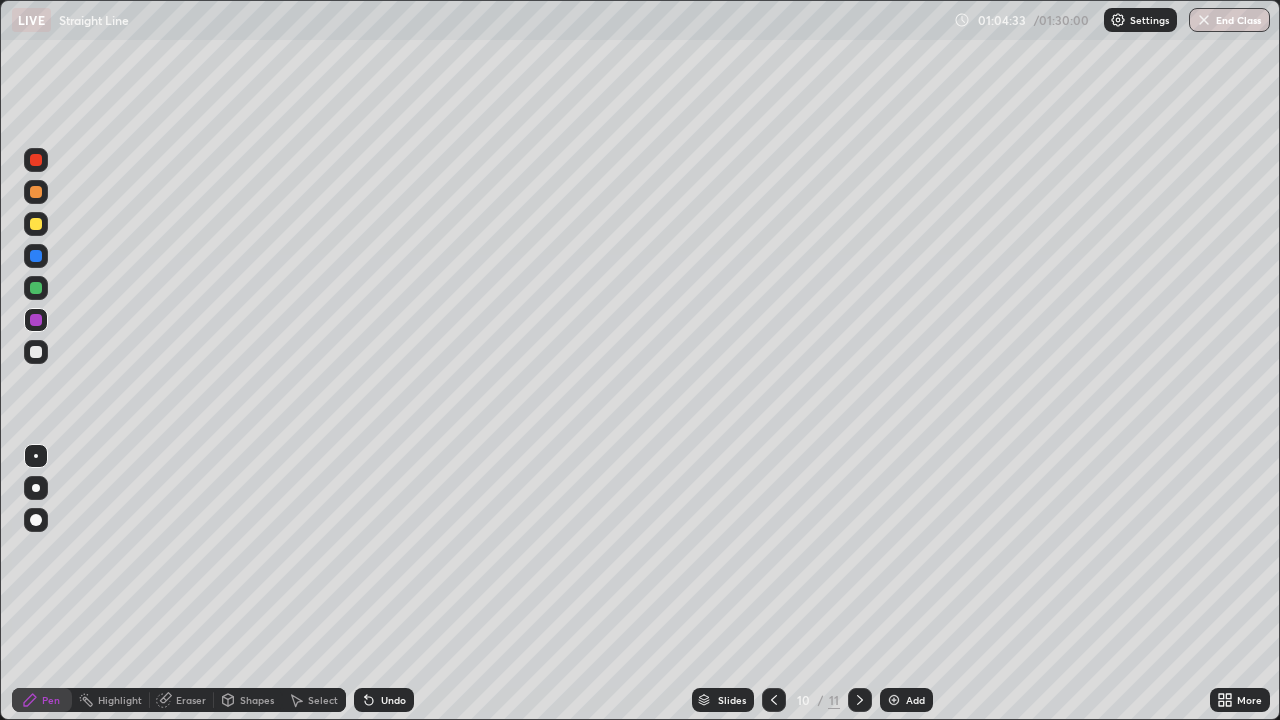 click at bounding box center [894, 700] 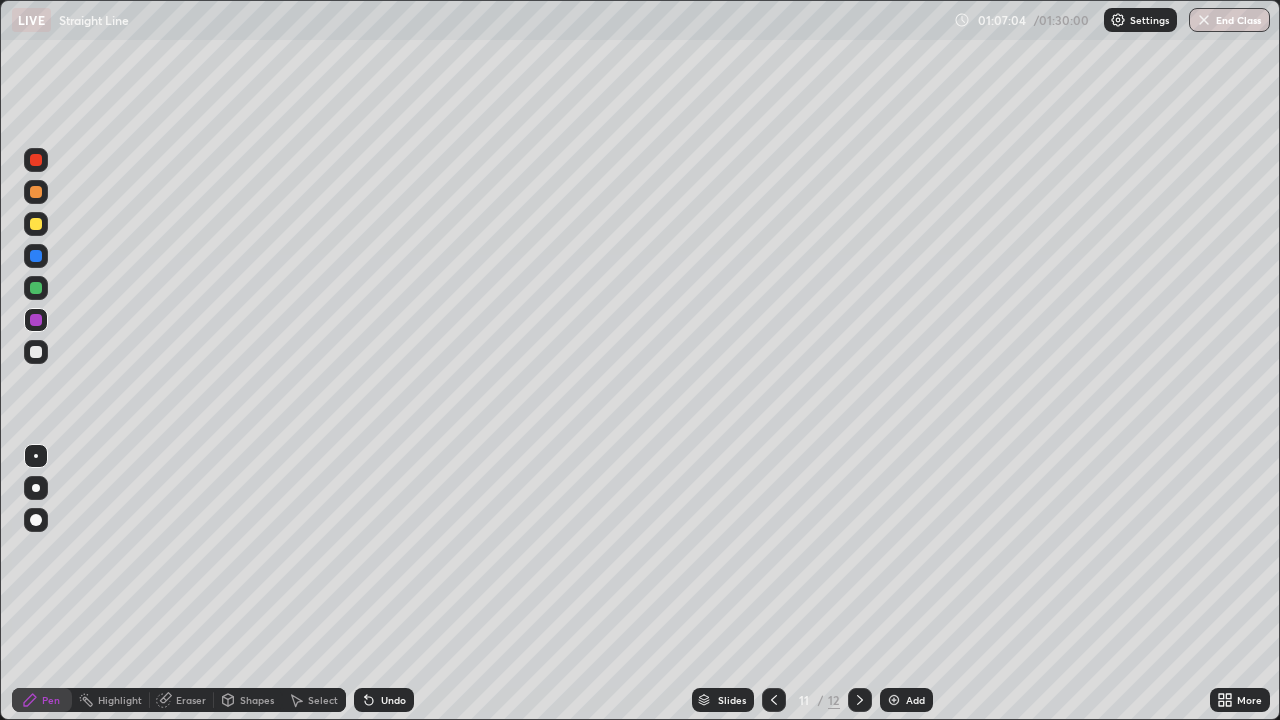 click at bounding box center [36, 352] 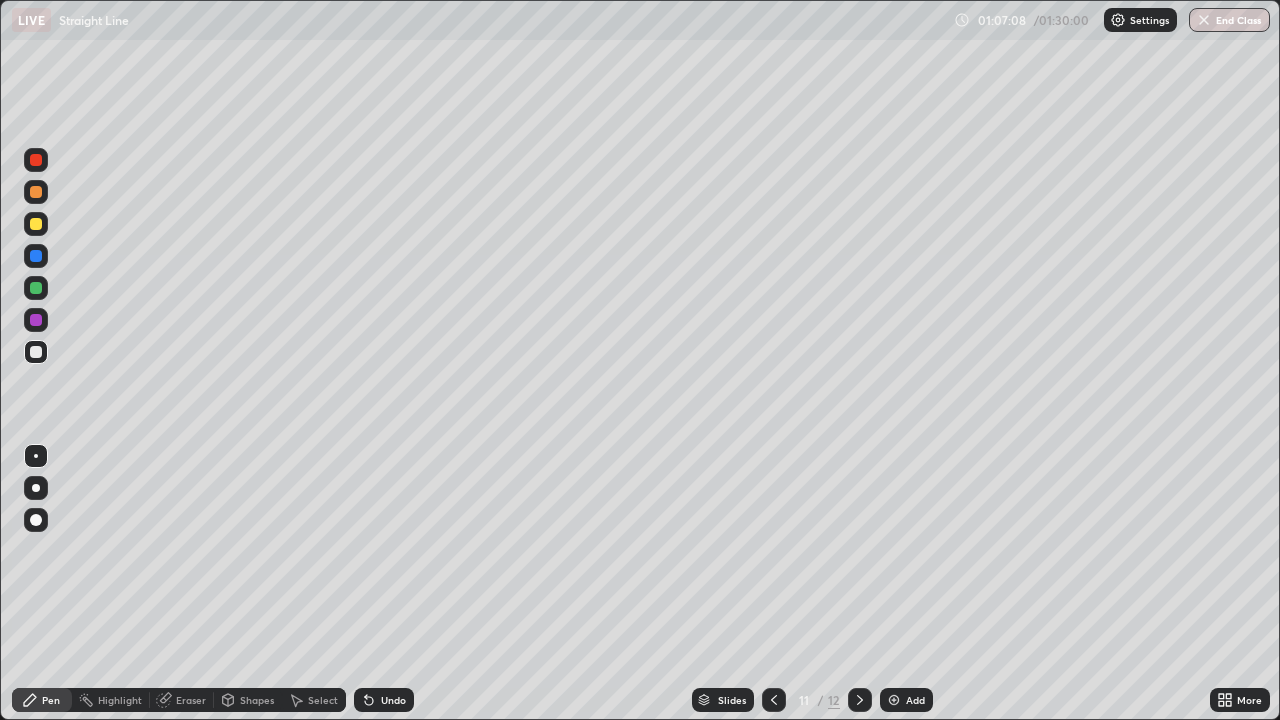 click on "Undo" at bounding box center (393, 700) 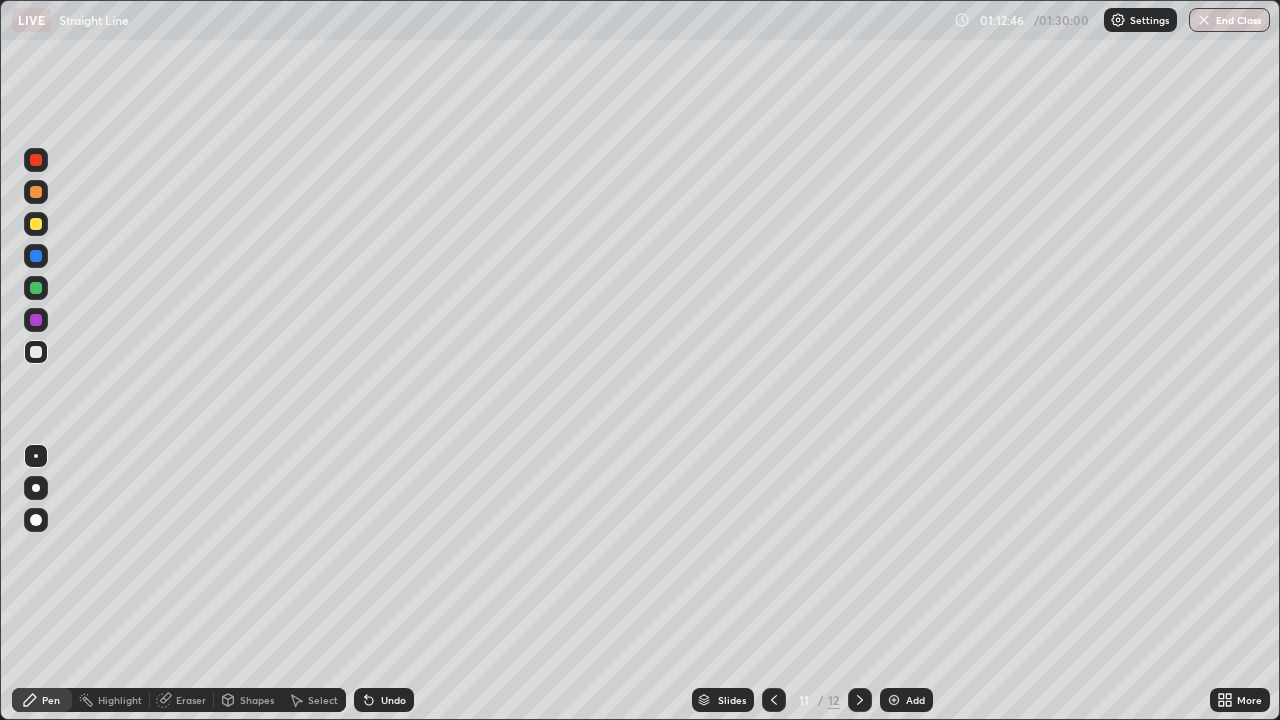 click on "Add" at bounding box center (906, 700) 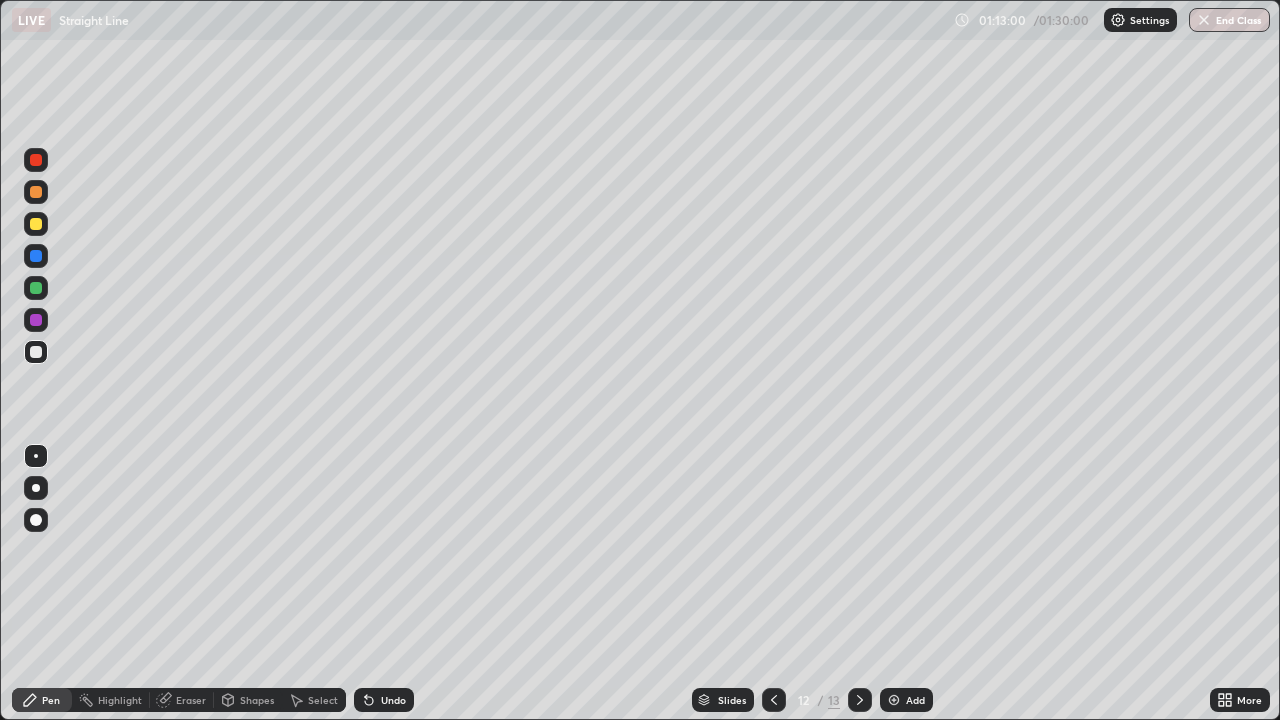 click on "Undo" at bounding box center [393, 700] 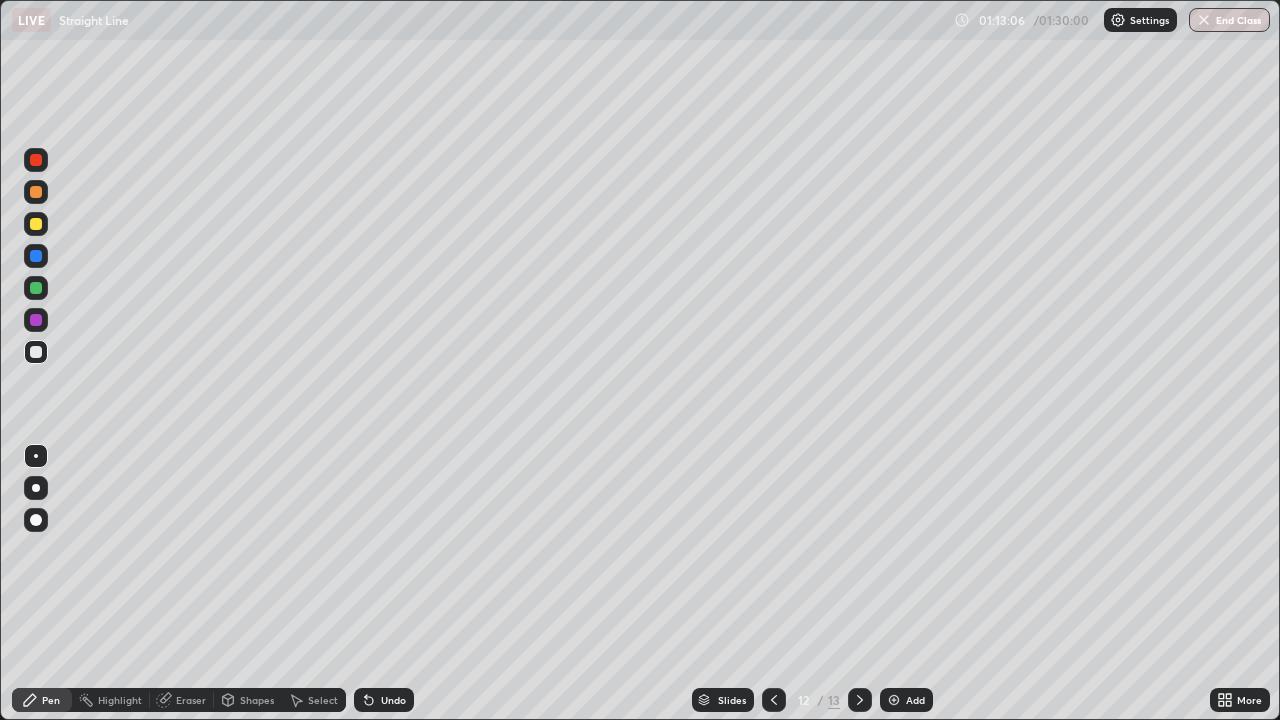click on "Undo" at bounding box center [393, 700] 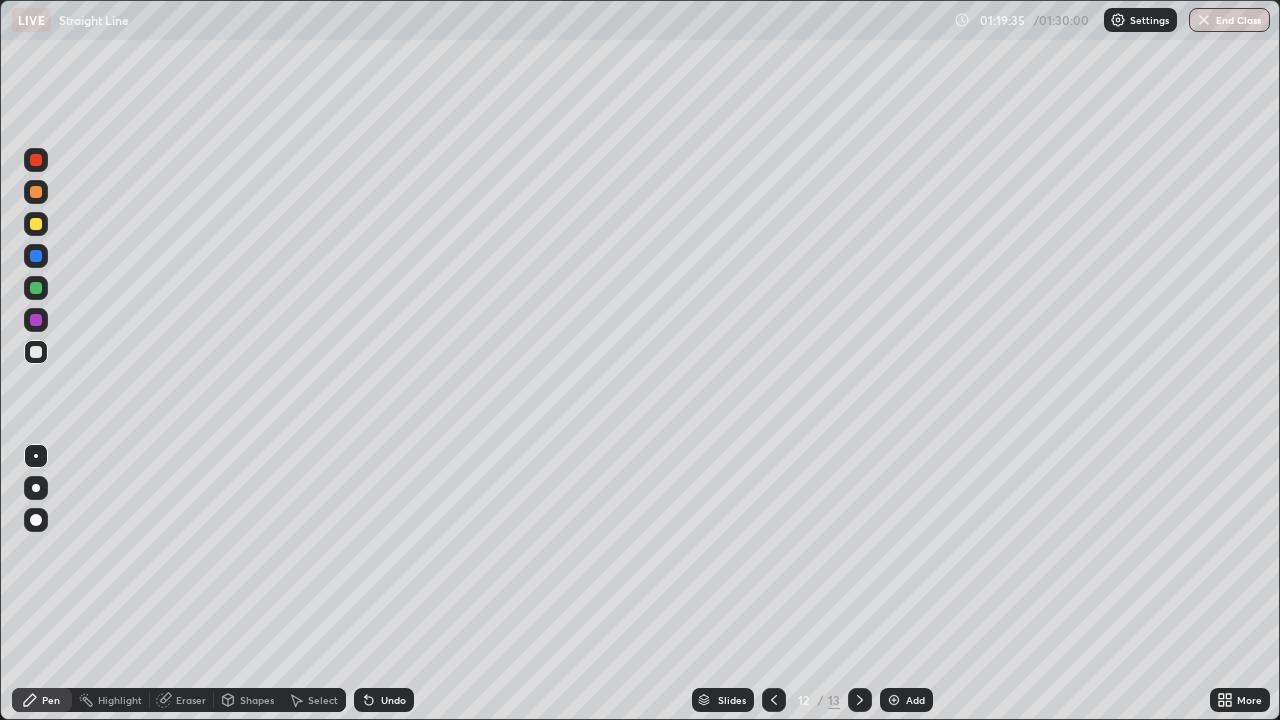 click on "Eraser" at bounding box center [191, 700] 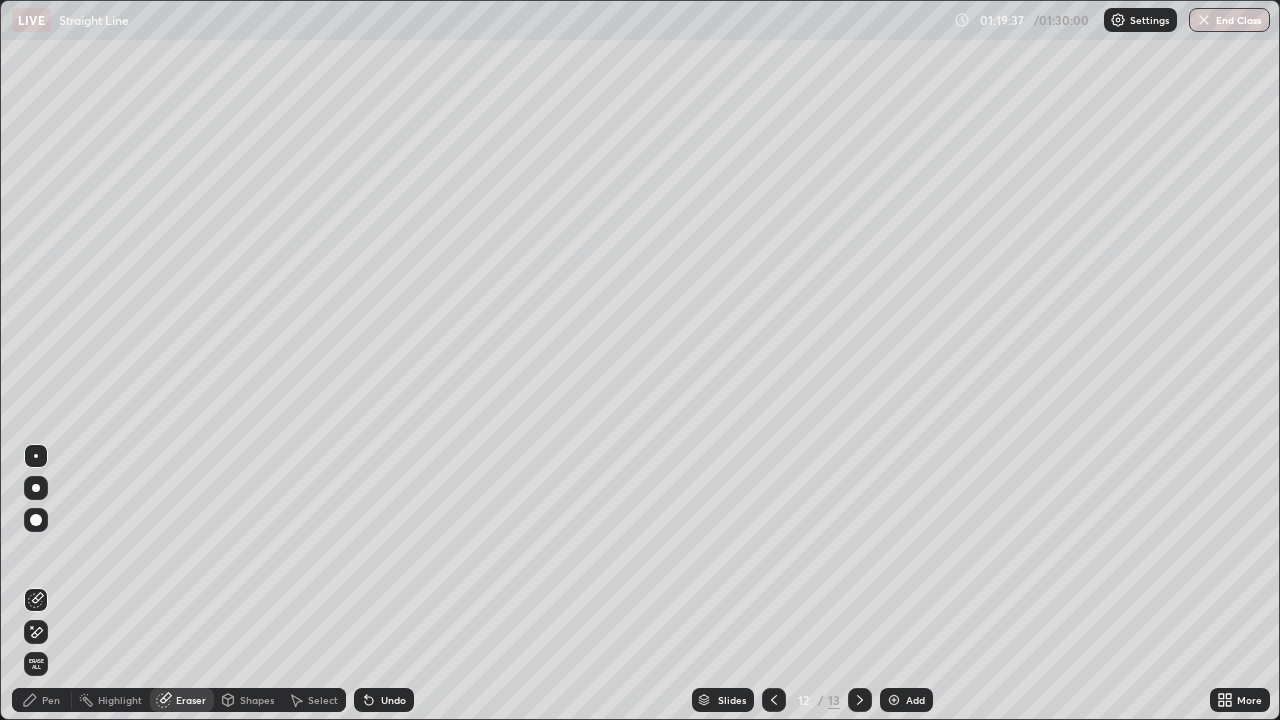 click on "Pen" at bounding box center (51, 700) 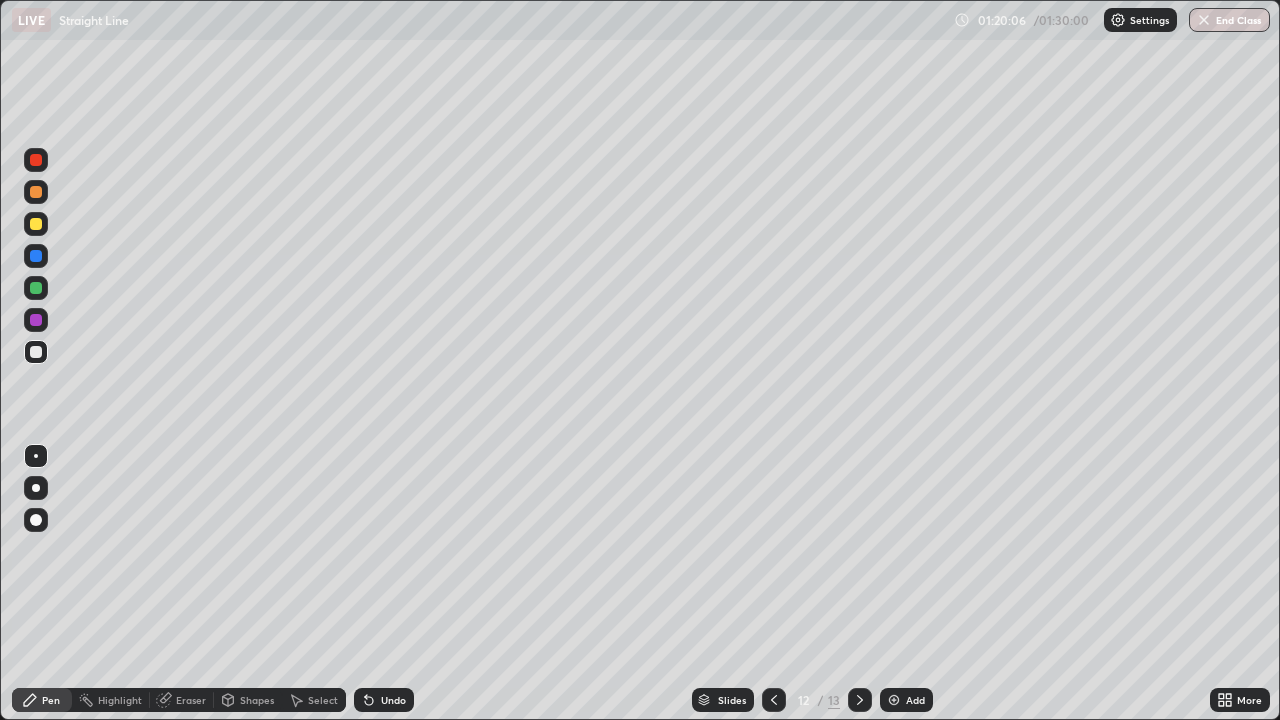 click on "Undo" at bounding box center (393, 700) 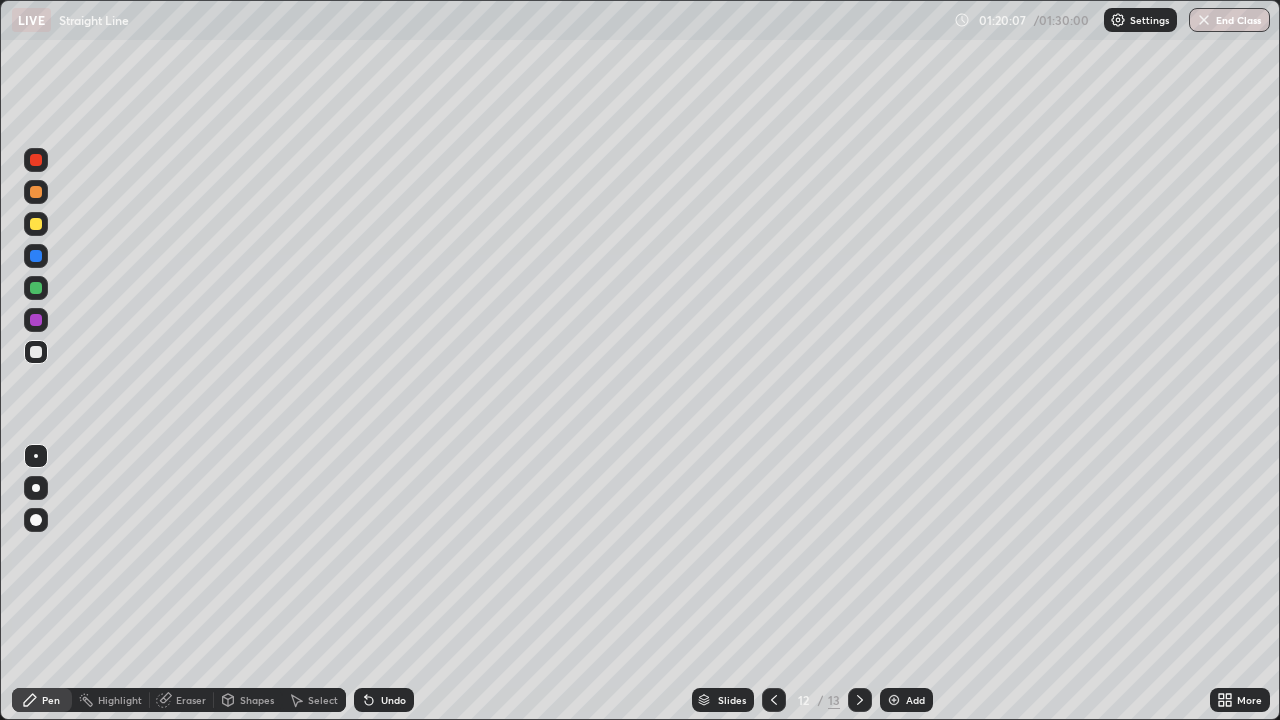 click on "Undo" at bounding box center [393, 700] 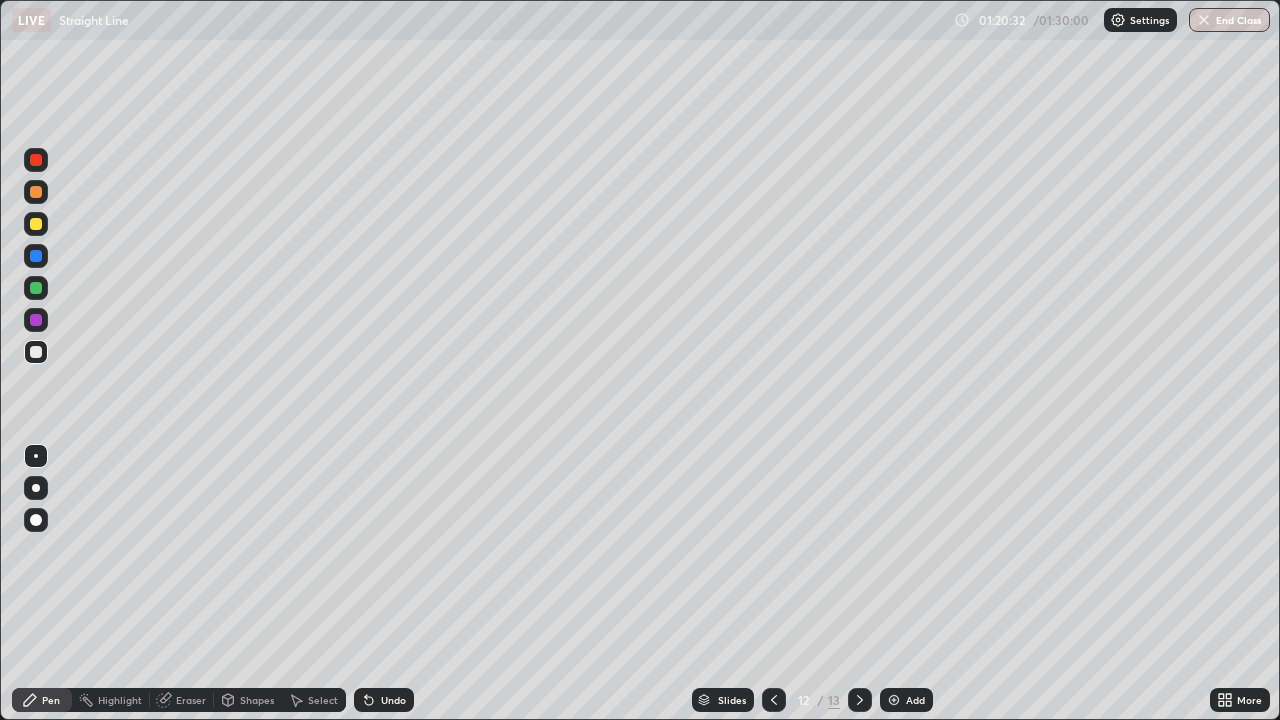 click on "Undo" at bounding box center (393, 700) 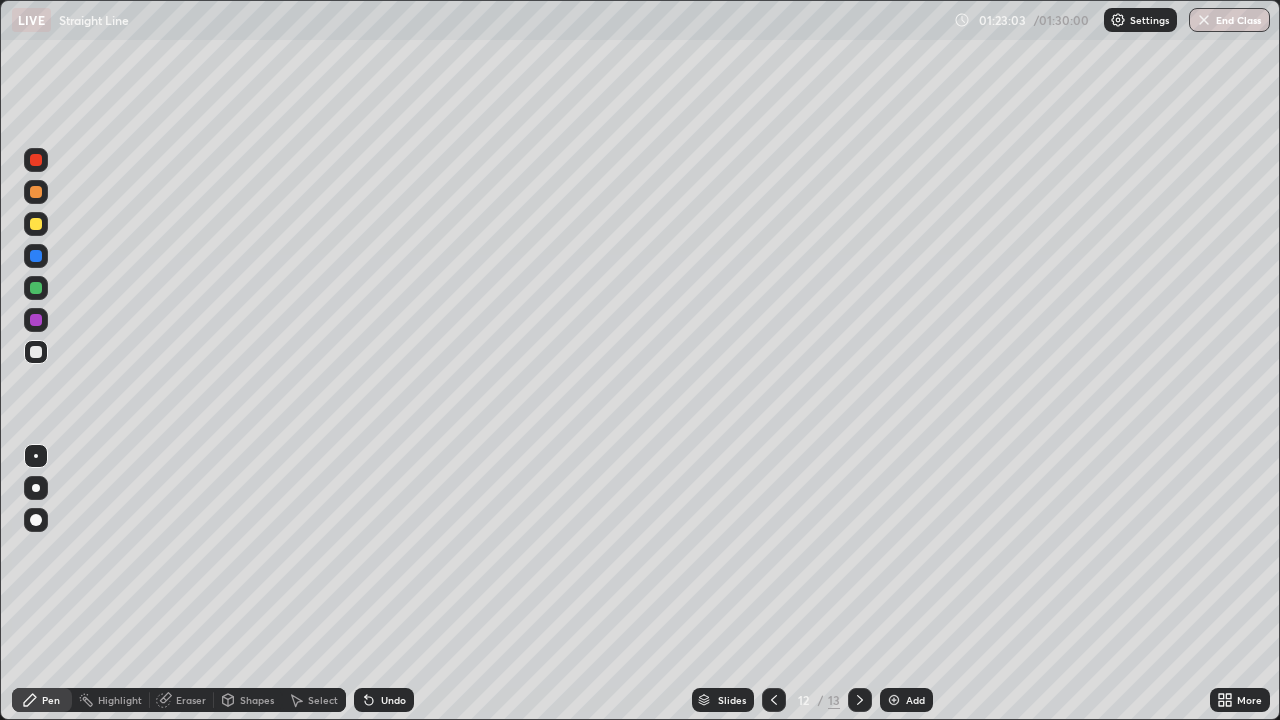 click 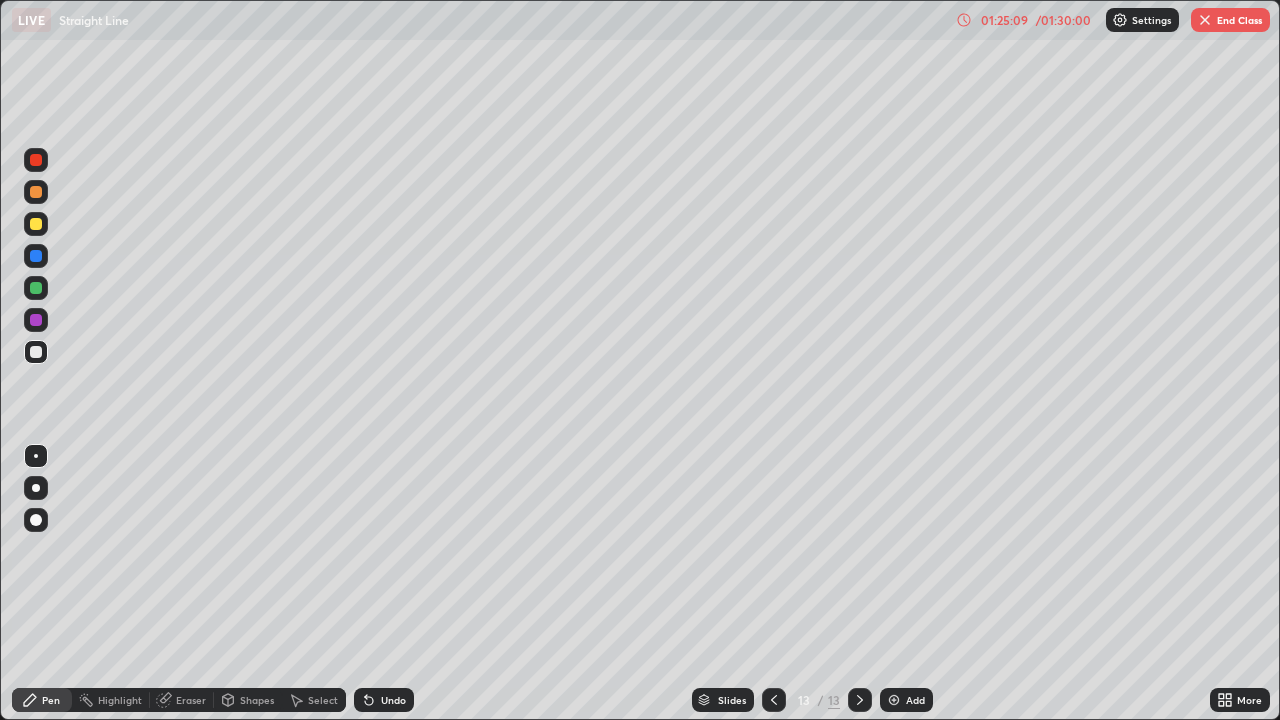 click on "Eraser" at bounding box center [191, 700] 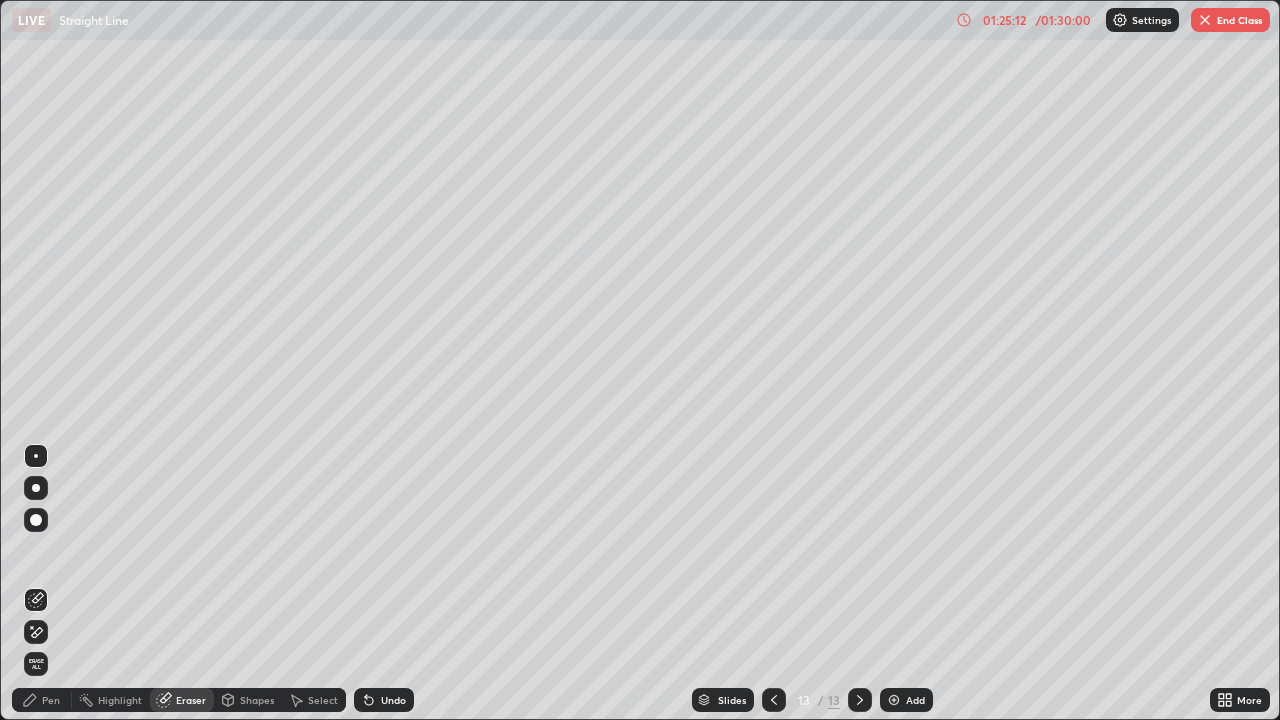 click 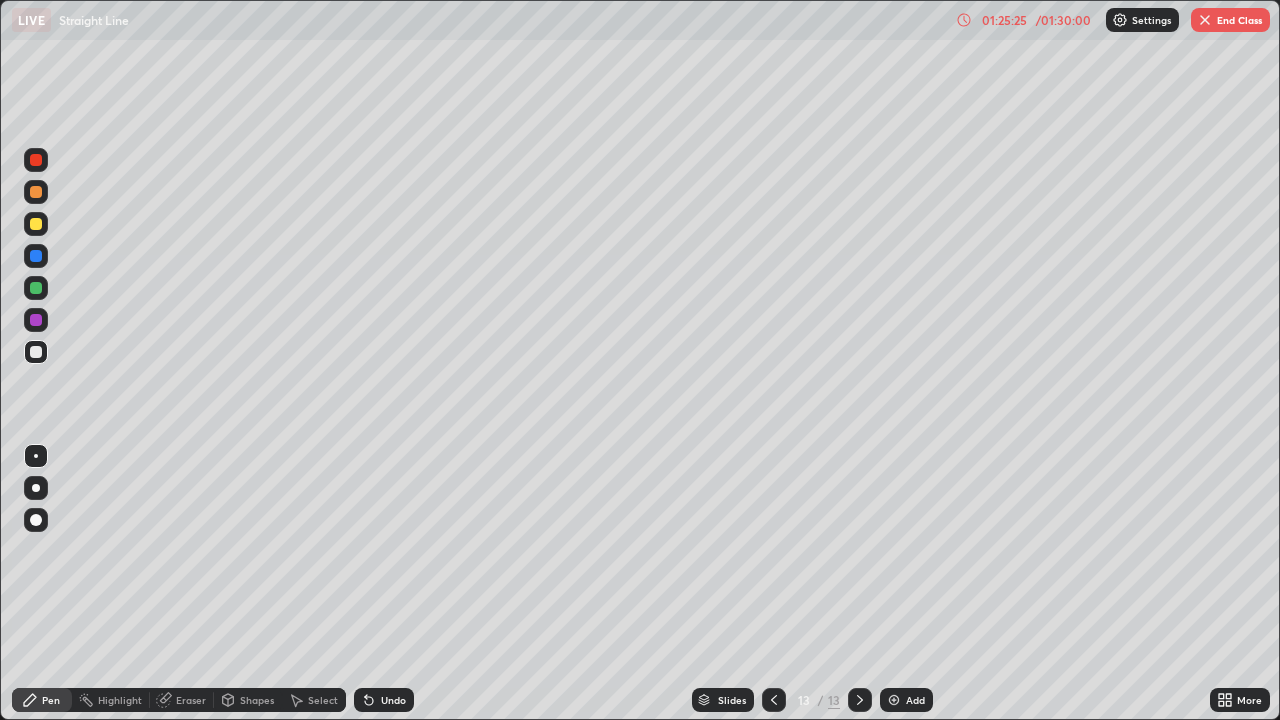 click at bounding box center (36, 320) 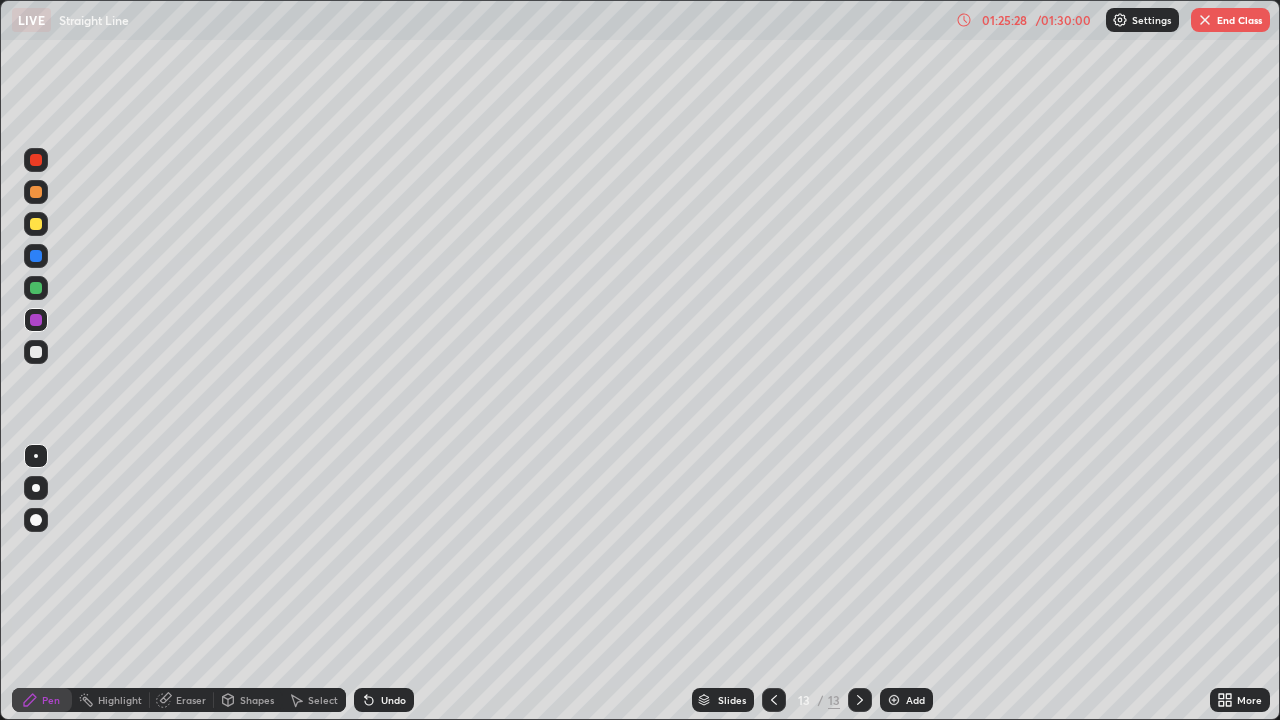 click at bounding box center (36, 256) 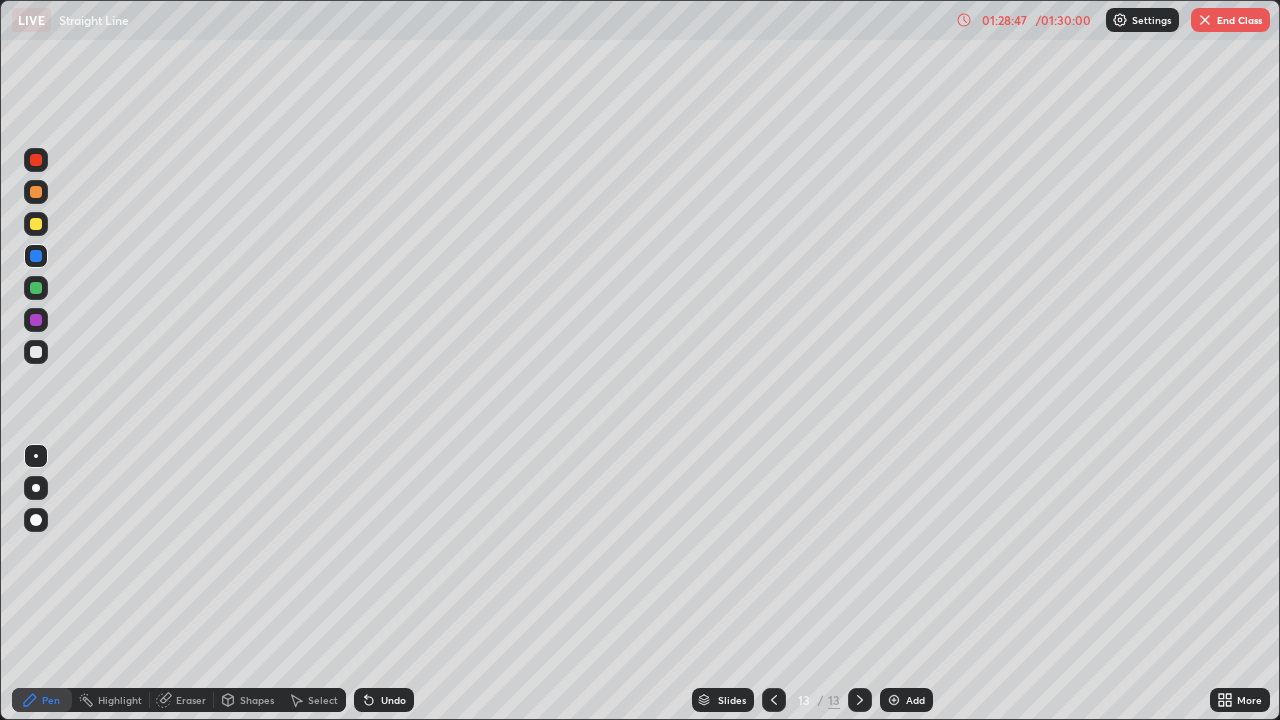 click on "End Class" at bounding box center (1230, 20) 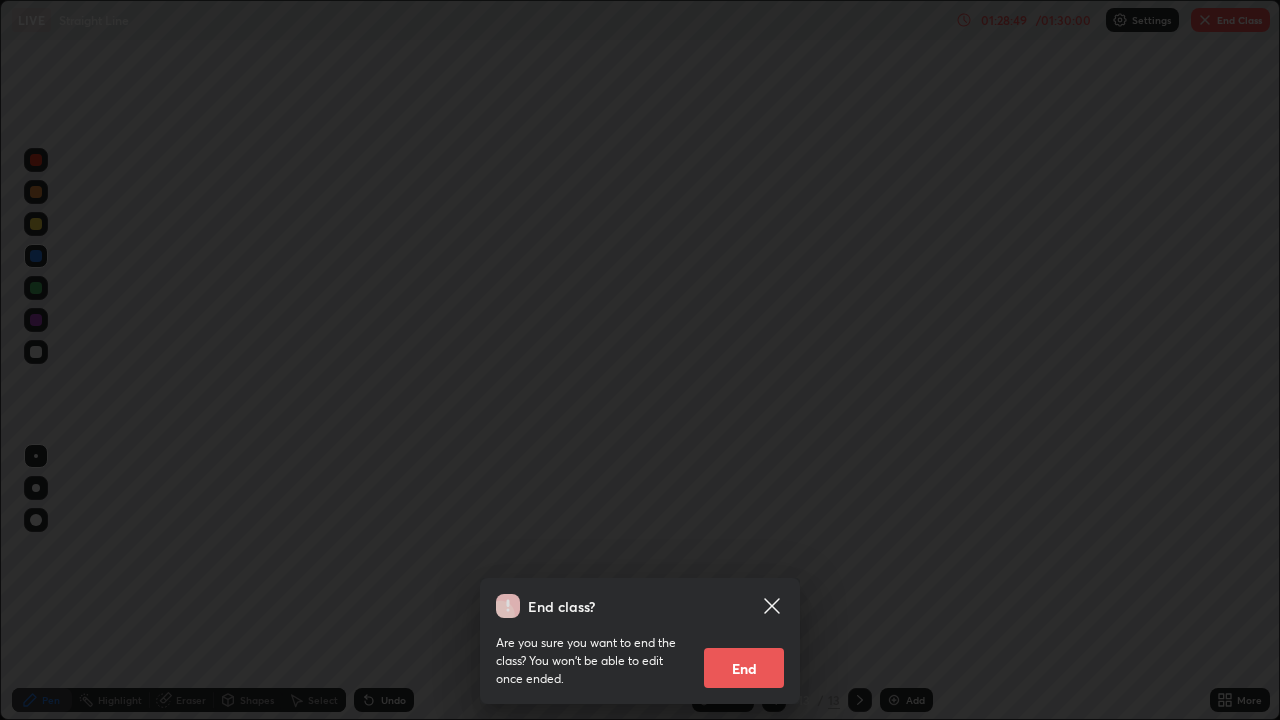 click on "End" at bounding box center (744, 668) 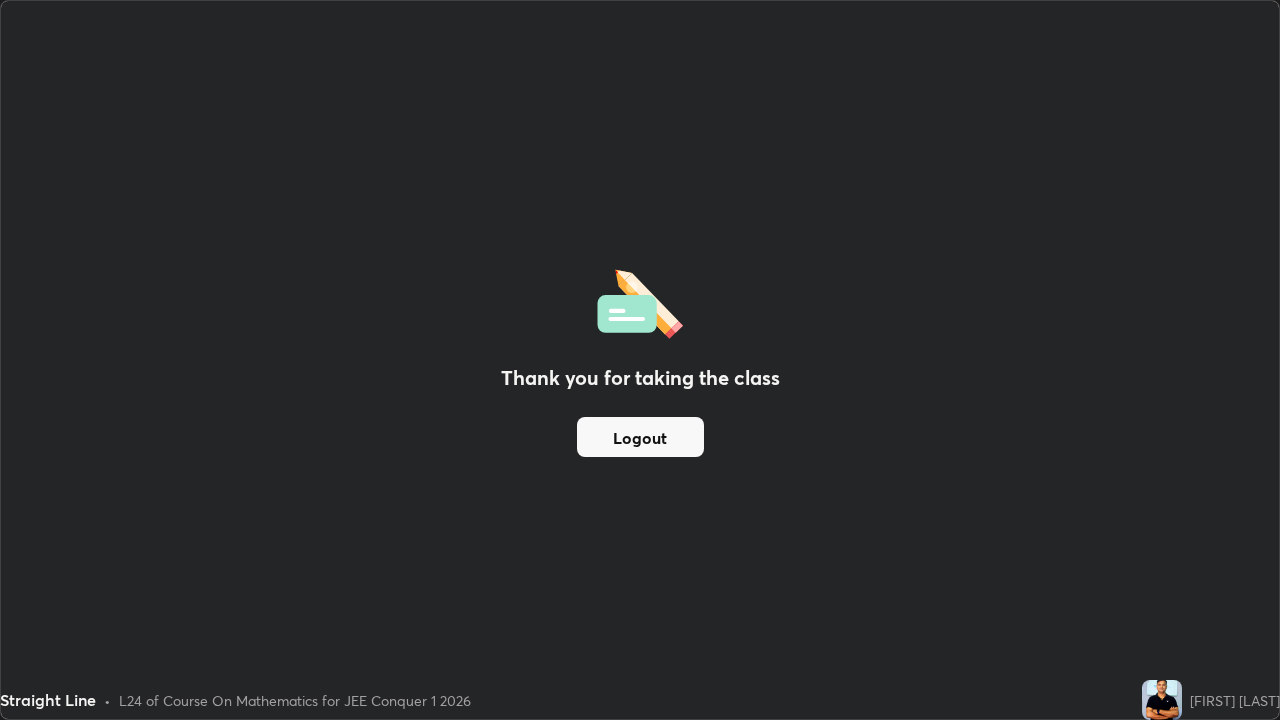 click on "Logout" at bounding box center (640, 437) 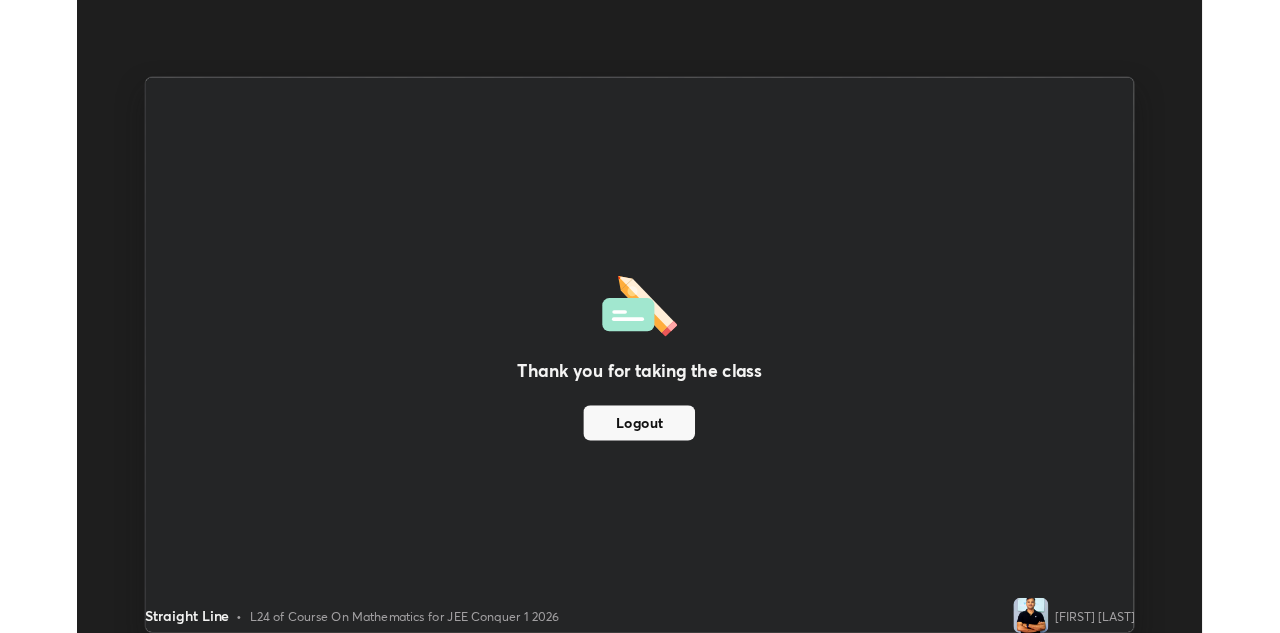 scroll, scrollTop: 633, scrollLeft: 1280, axis: both 